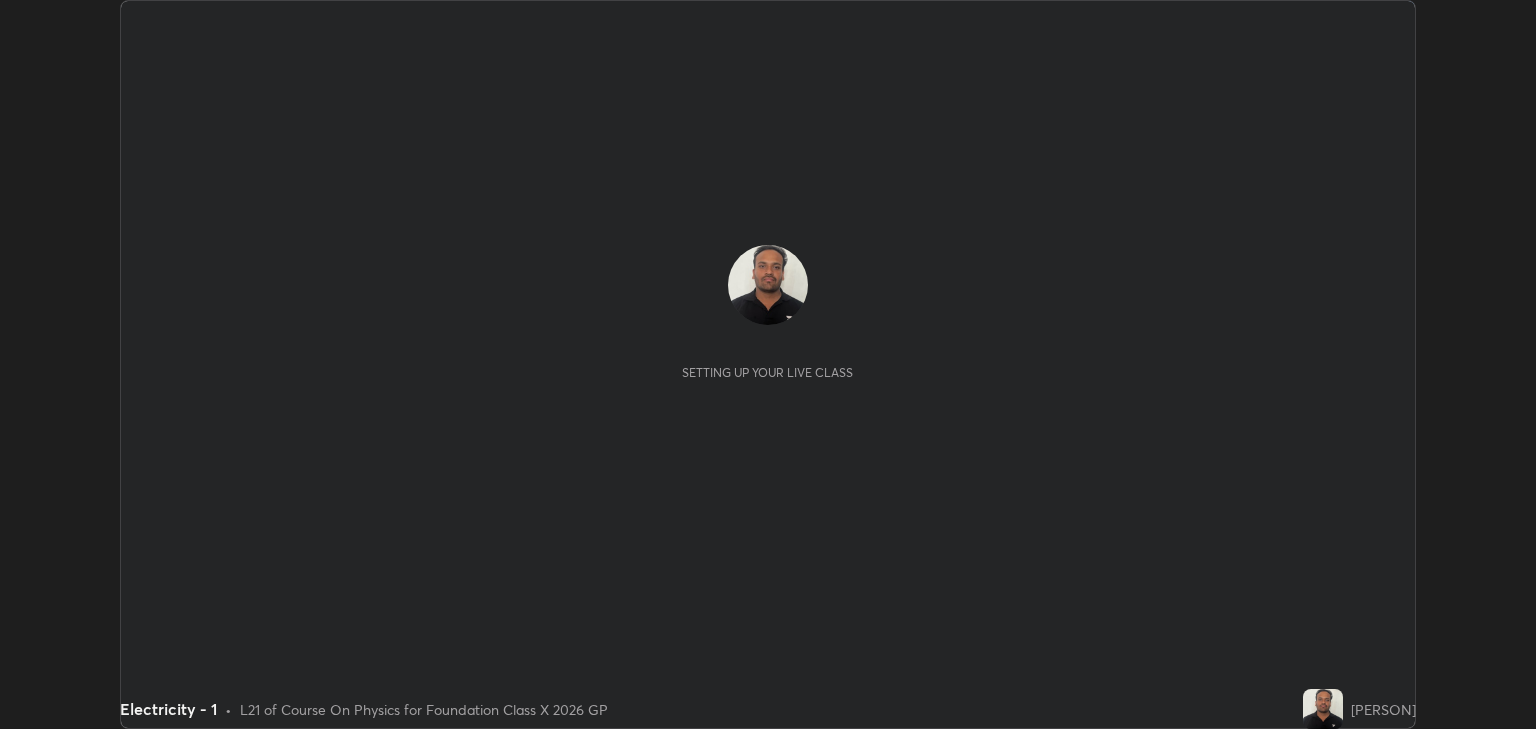 scroll, scrollTop: 0, scrollLeft: 0, axis: both 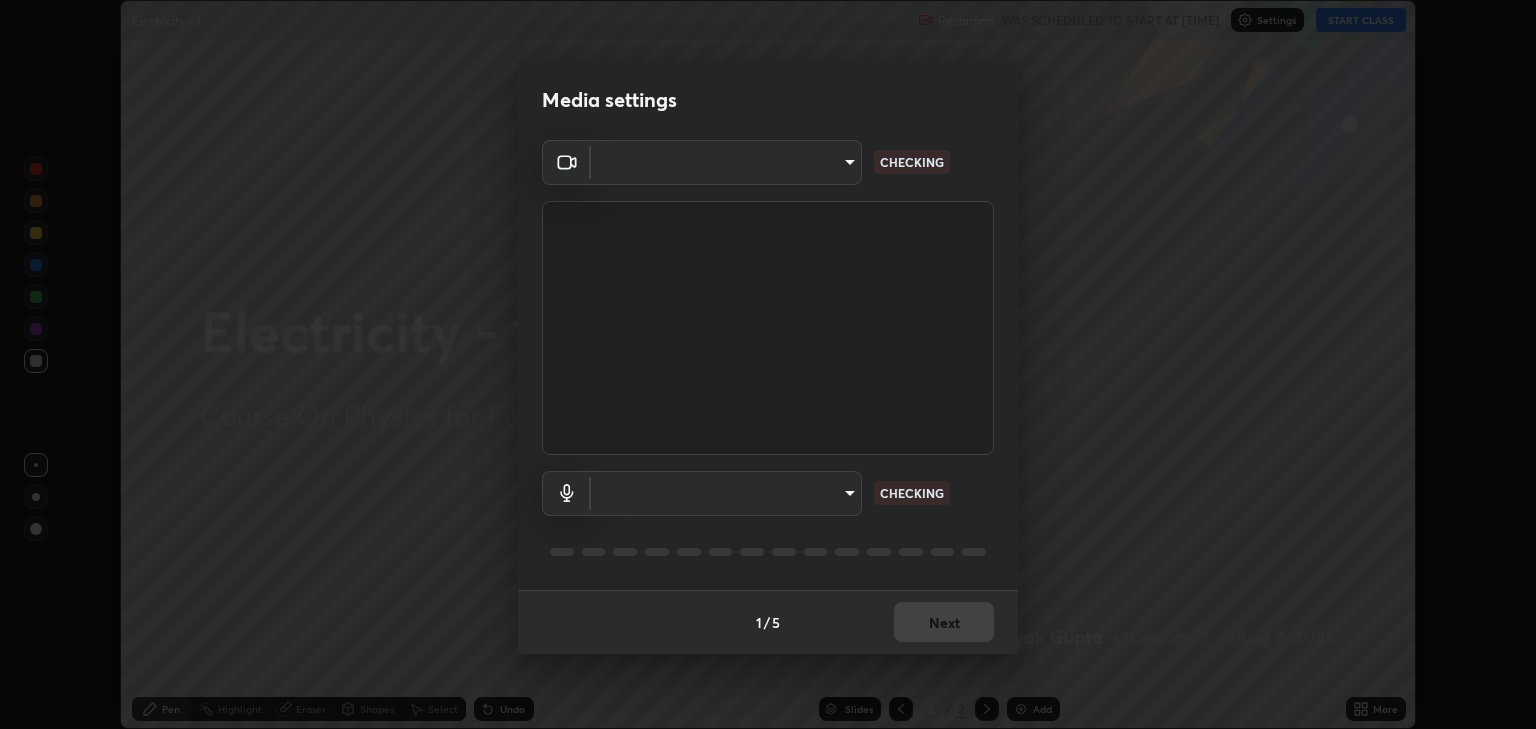 type on "[HASH]" 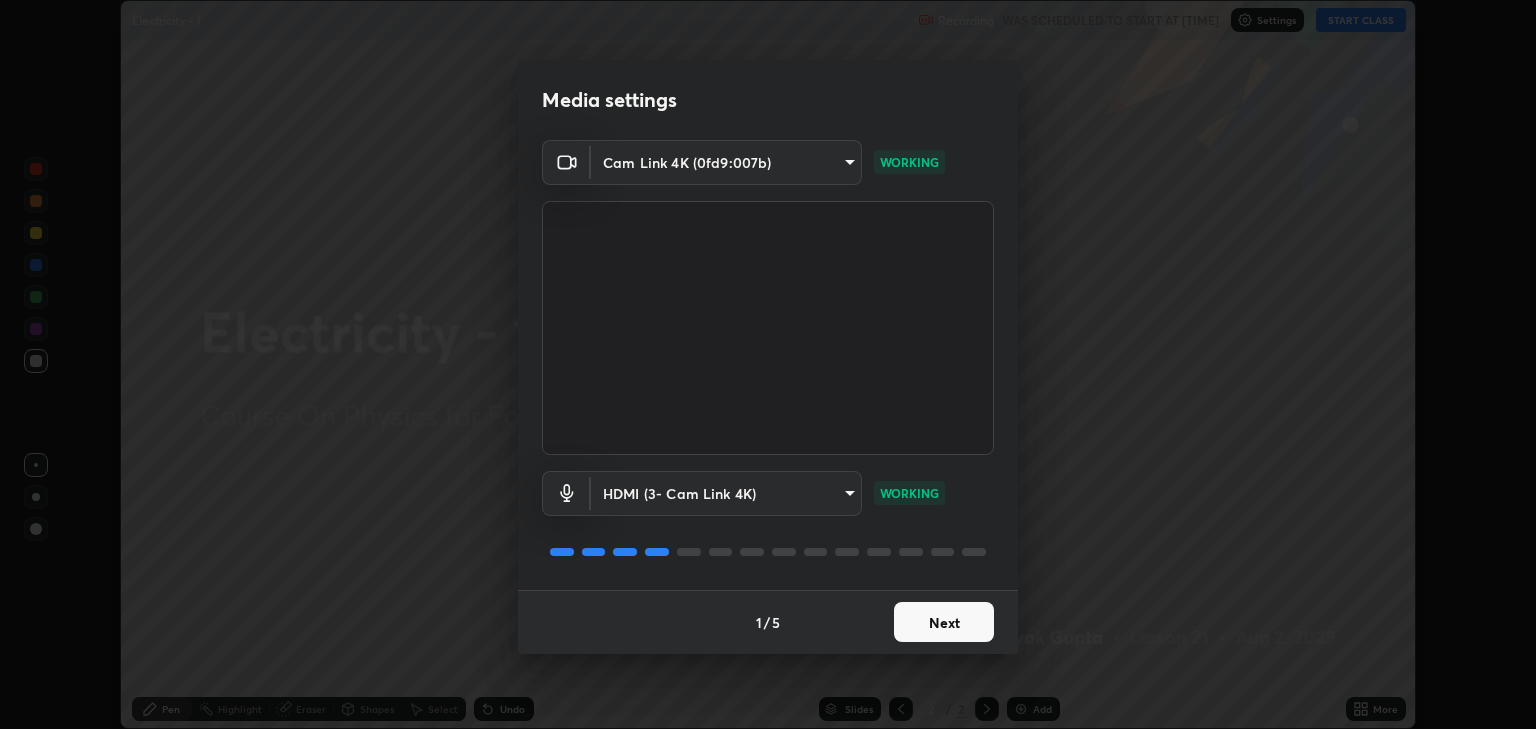 click on "Next" at bounding box center [944, 622] 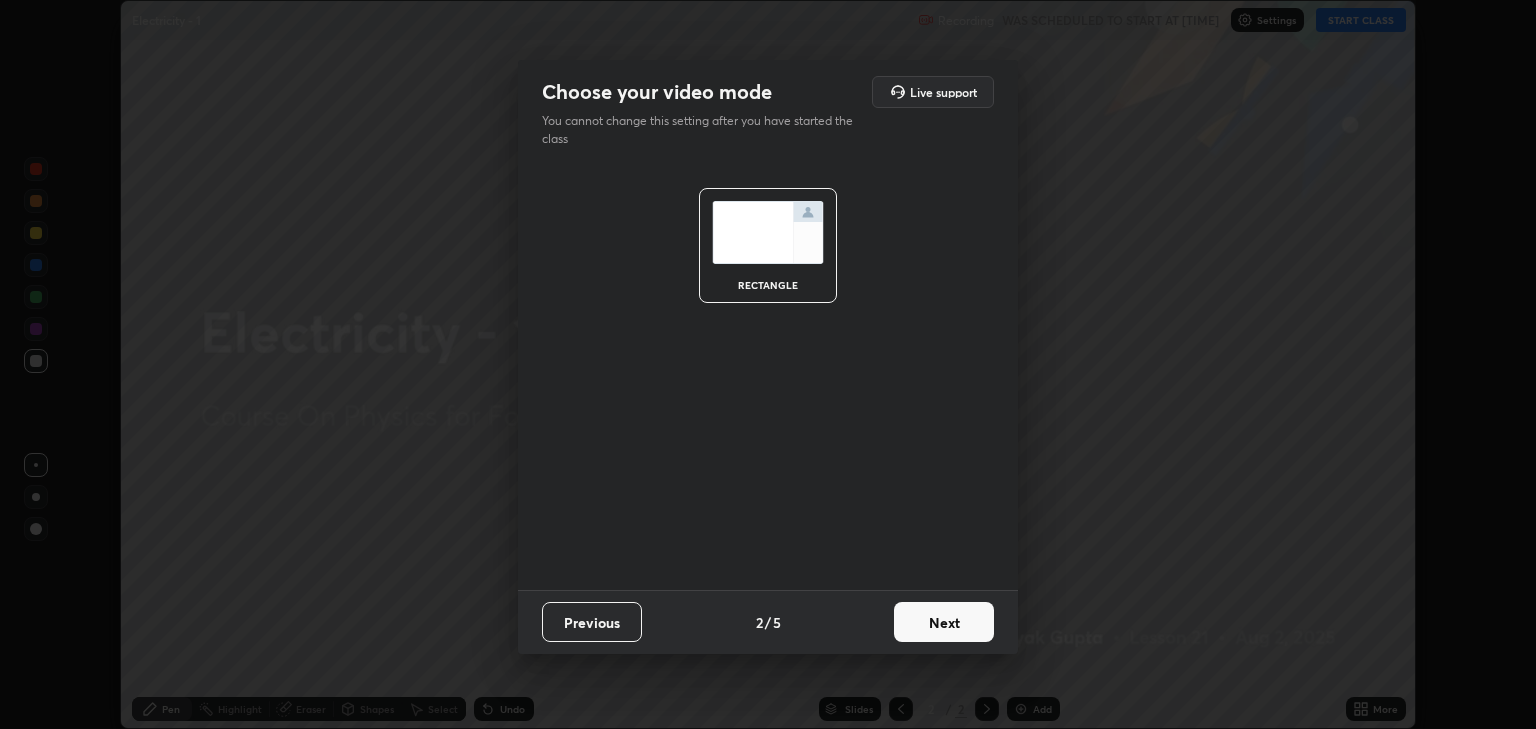 click on "Next" at bounding box center [944, 622] 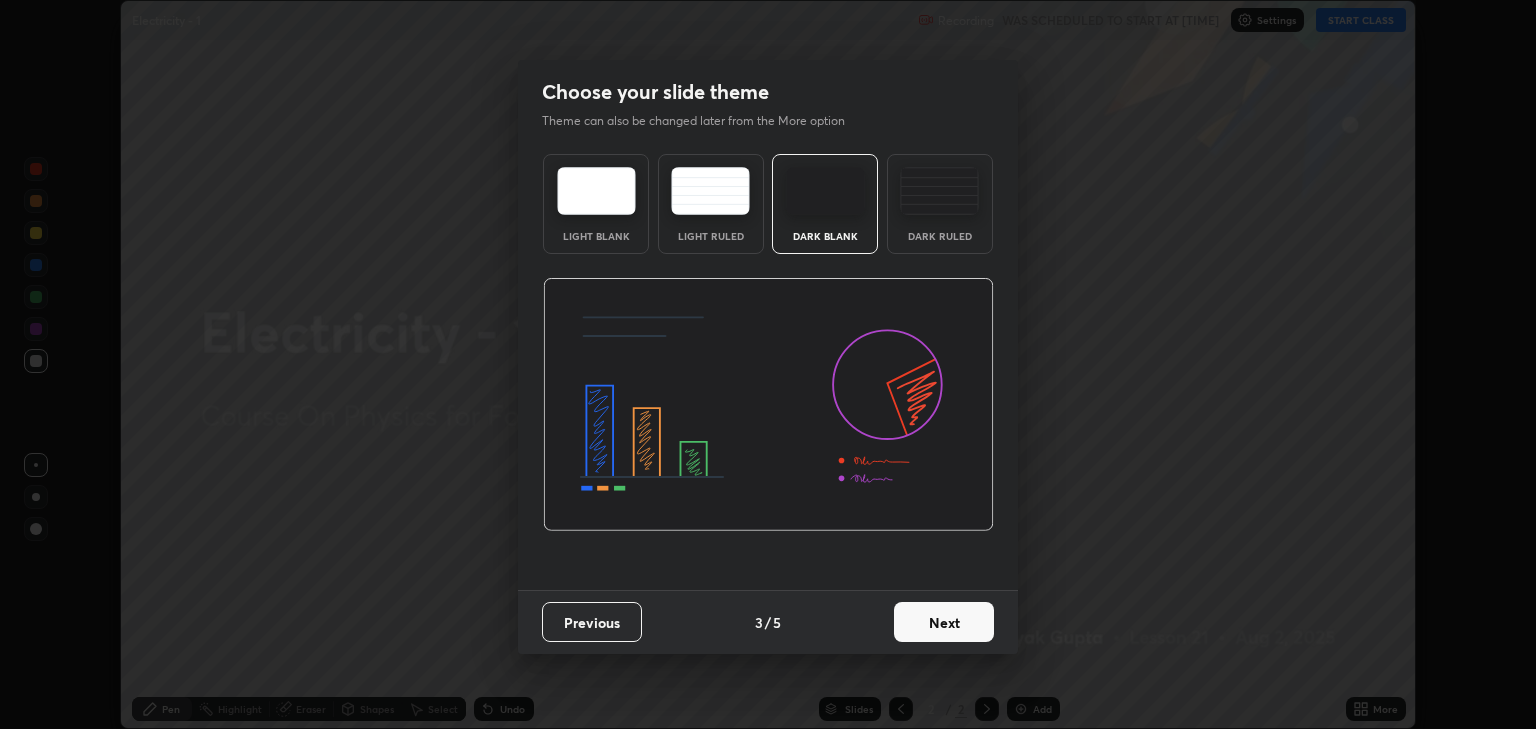 click on "Next" at bounding box center [944, 622] 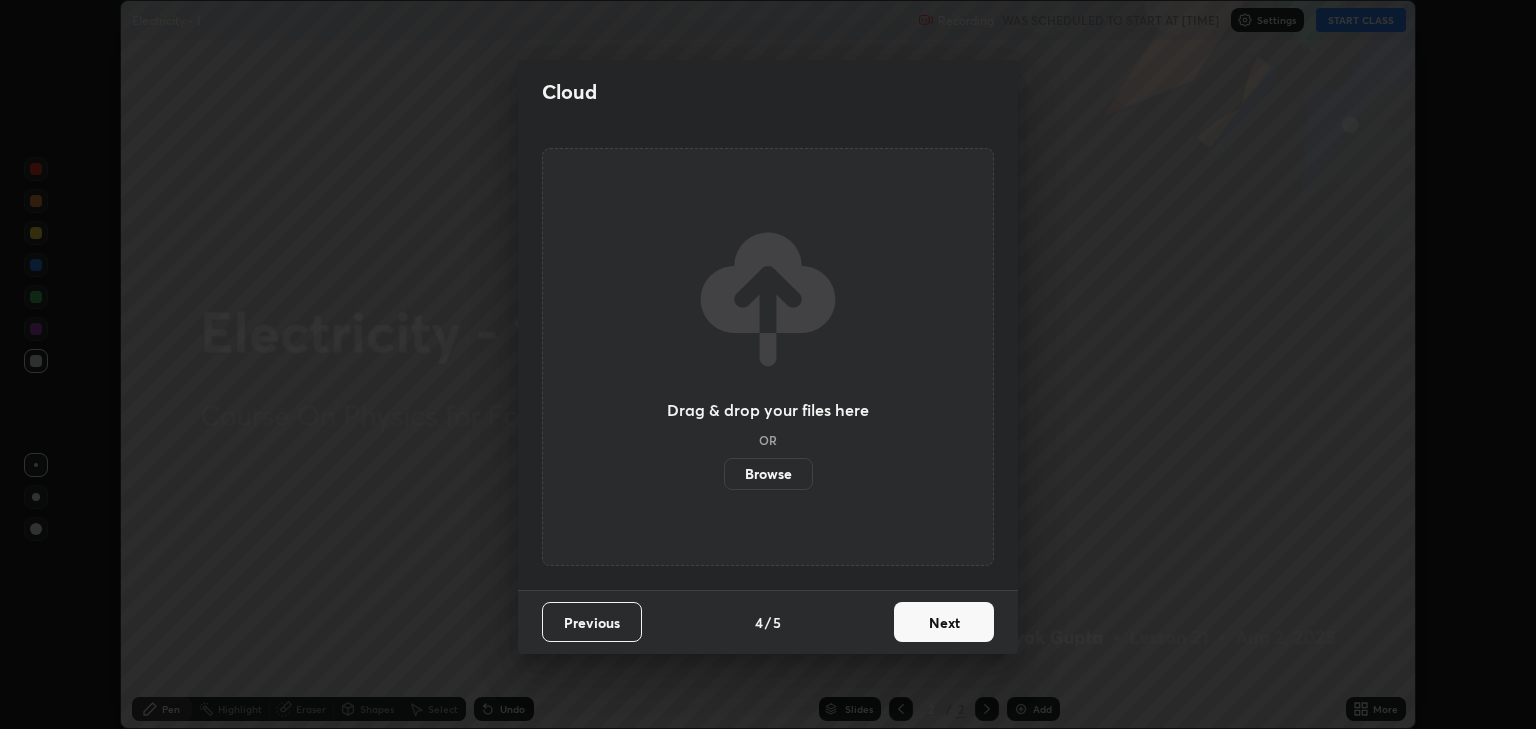 click on "Next" at bounding box center [944, 622] 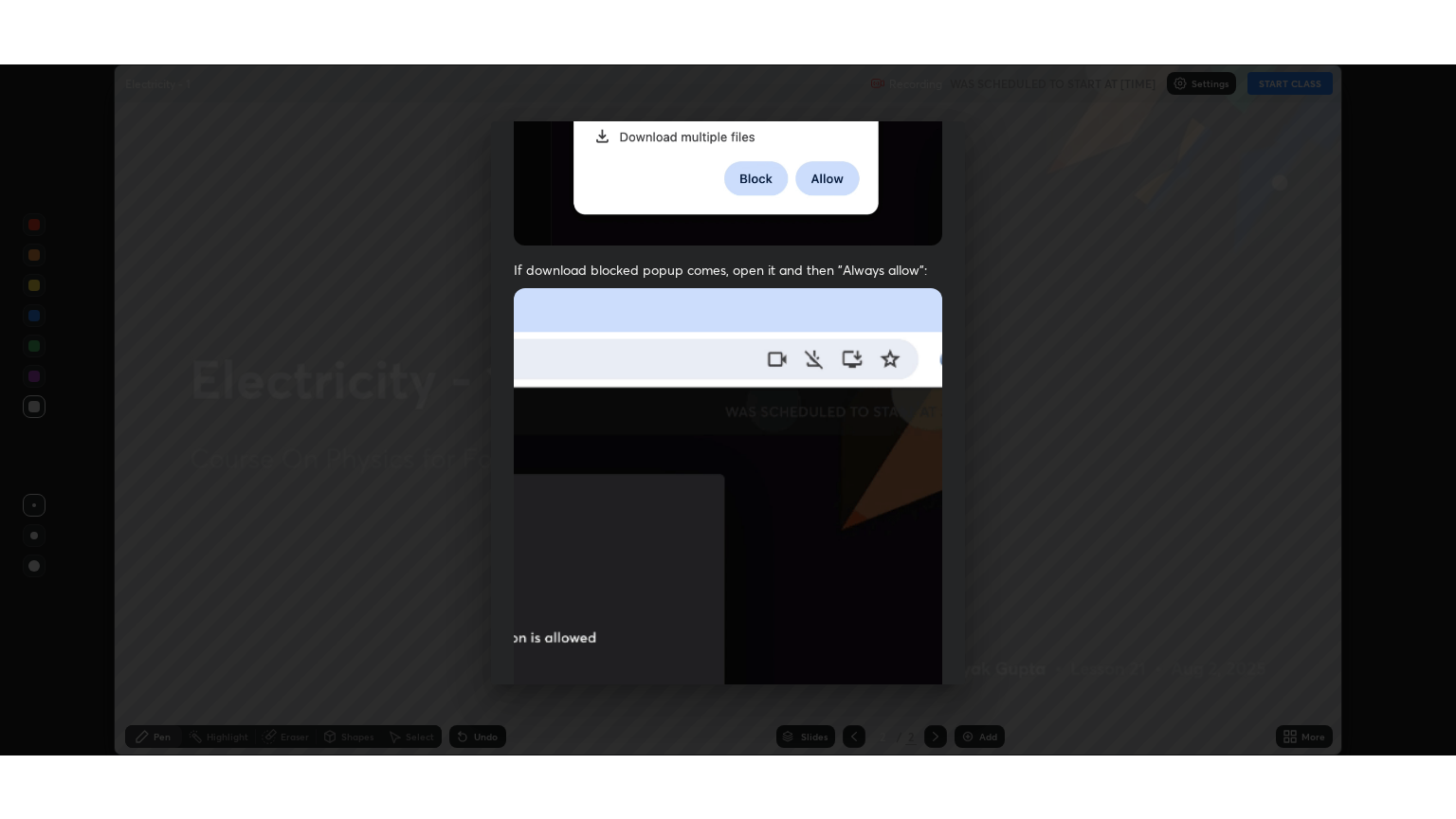 scroll, scrollTop: 384, scrollLeft: 0, axis: vertical 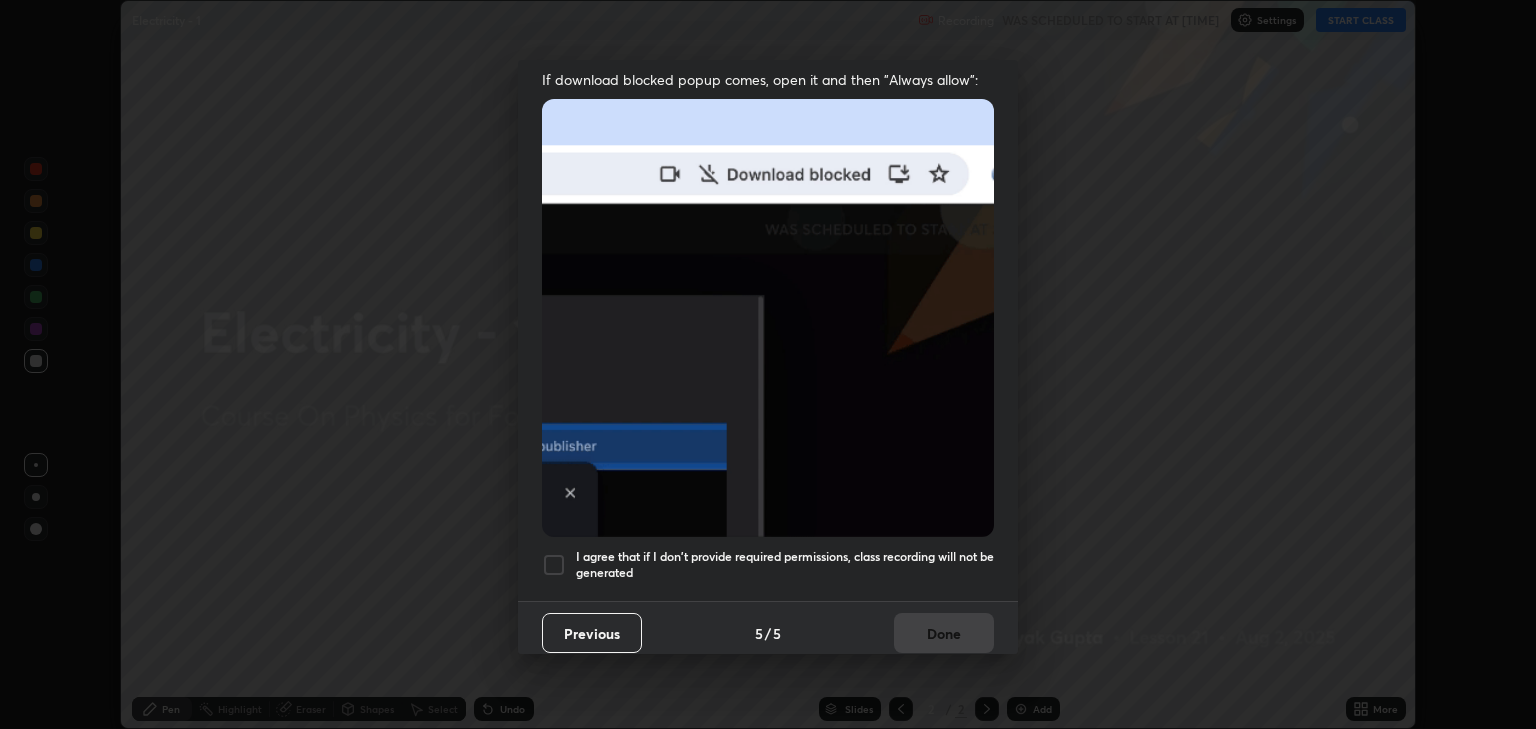 click on "I agree that if I don't provide required permissions, class recording will not be generated" at bounding box center [785, 564] 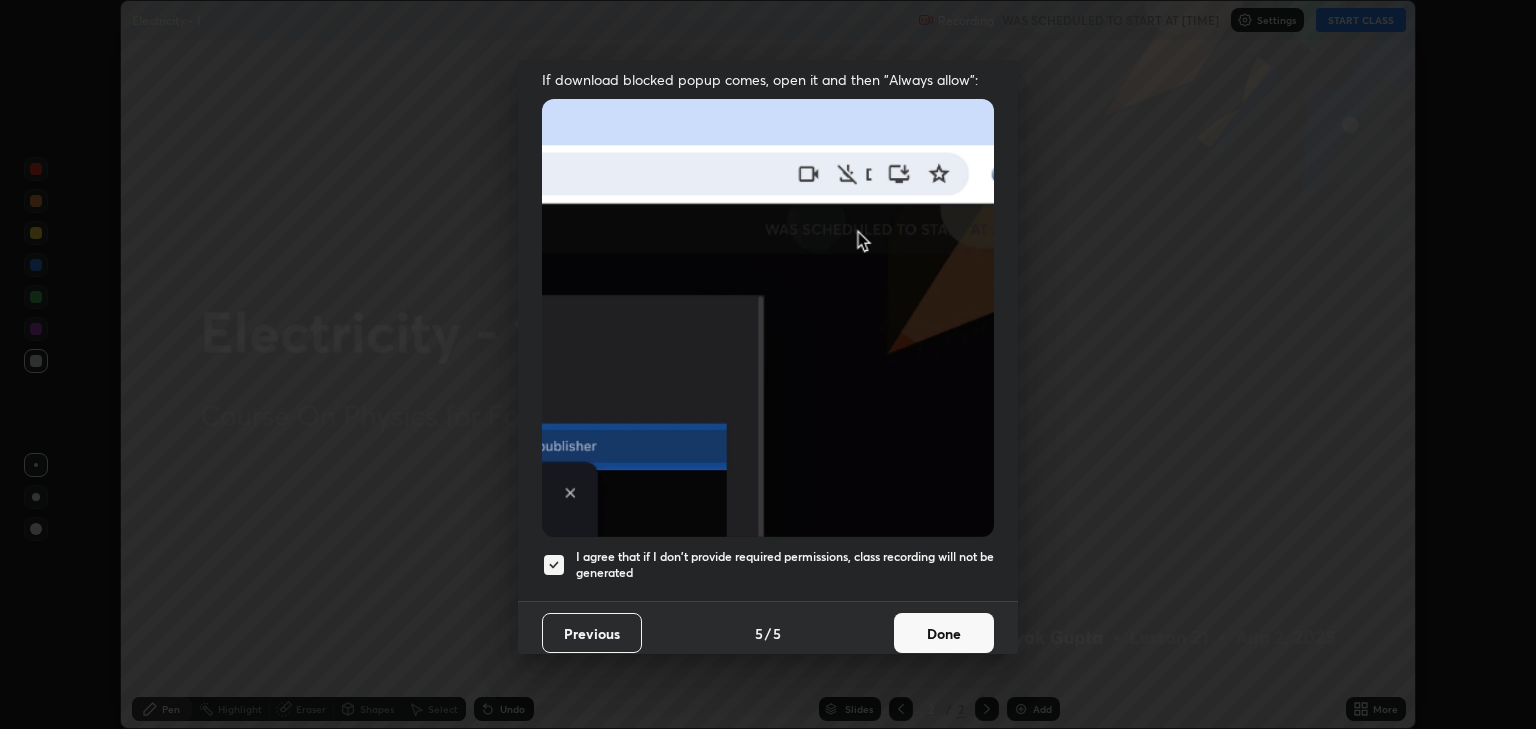 click on "Done" at bounding box center (944, 633) 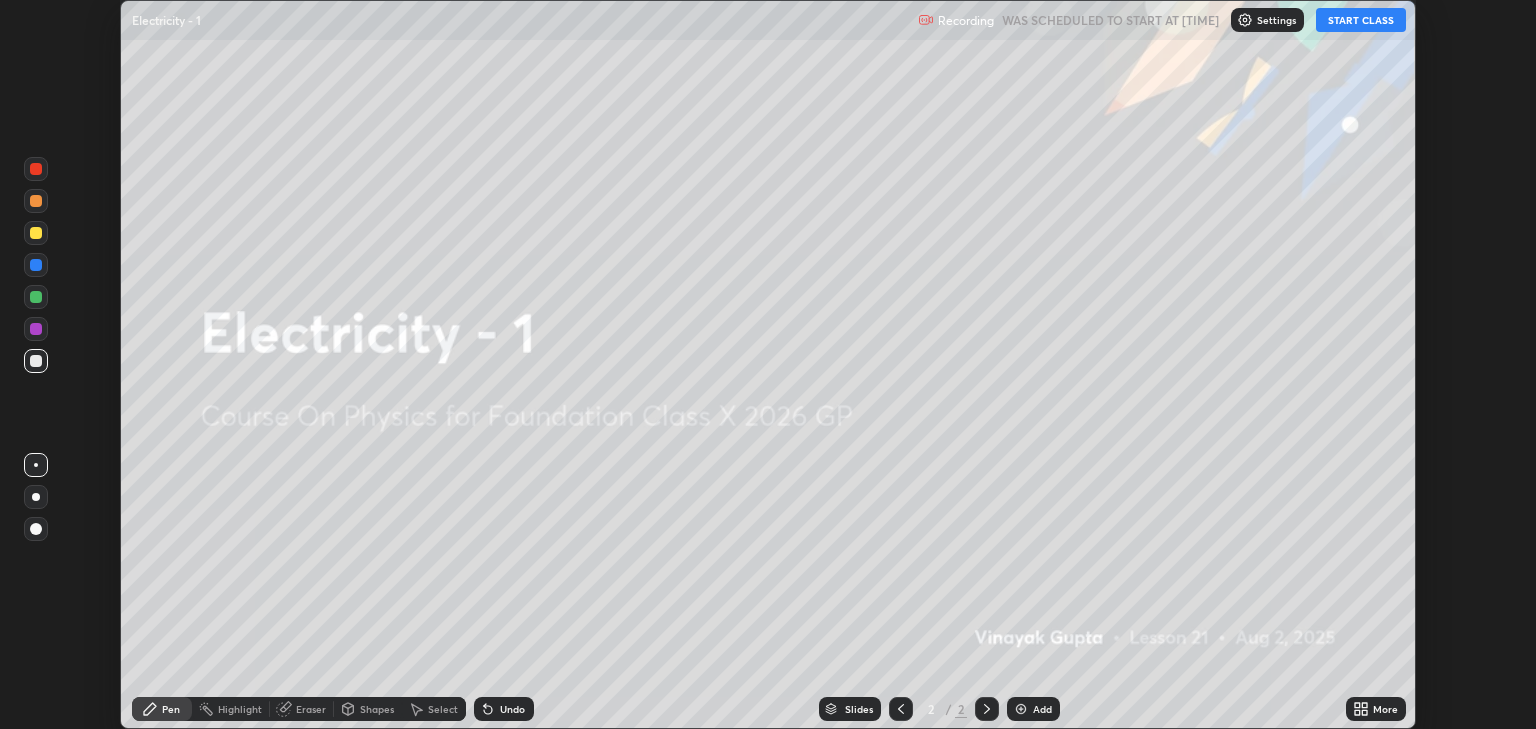 click on "More" at bounding box center (1385, 709) 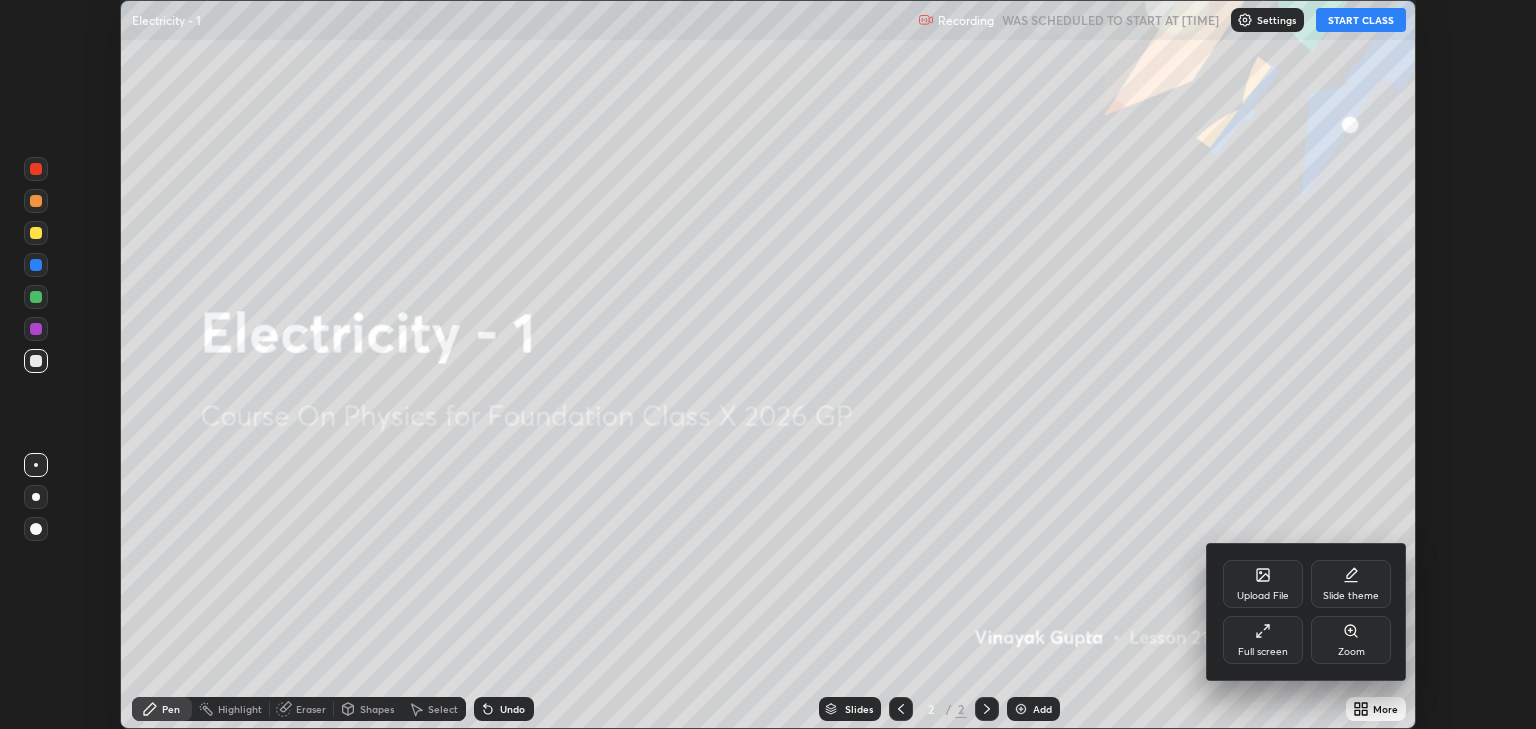 click on "Full screen" at bounding box center (1263, 652) 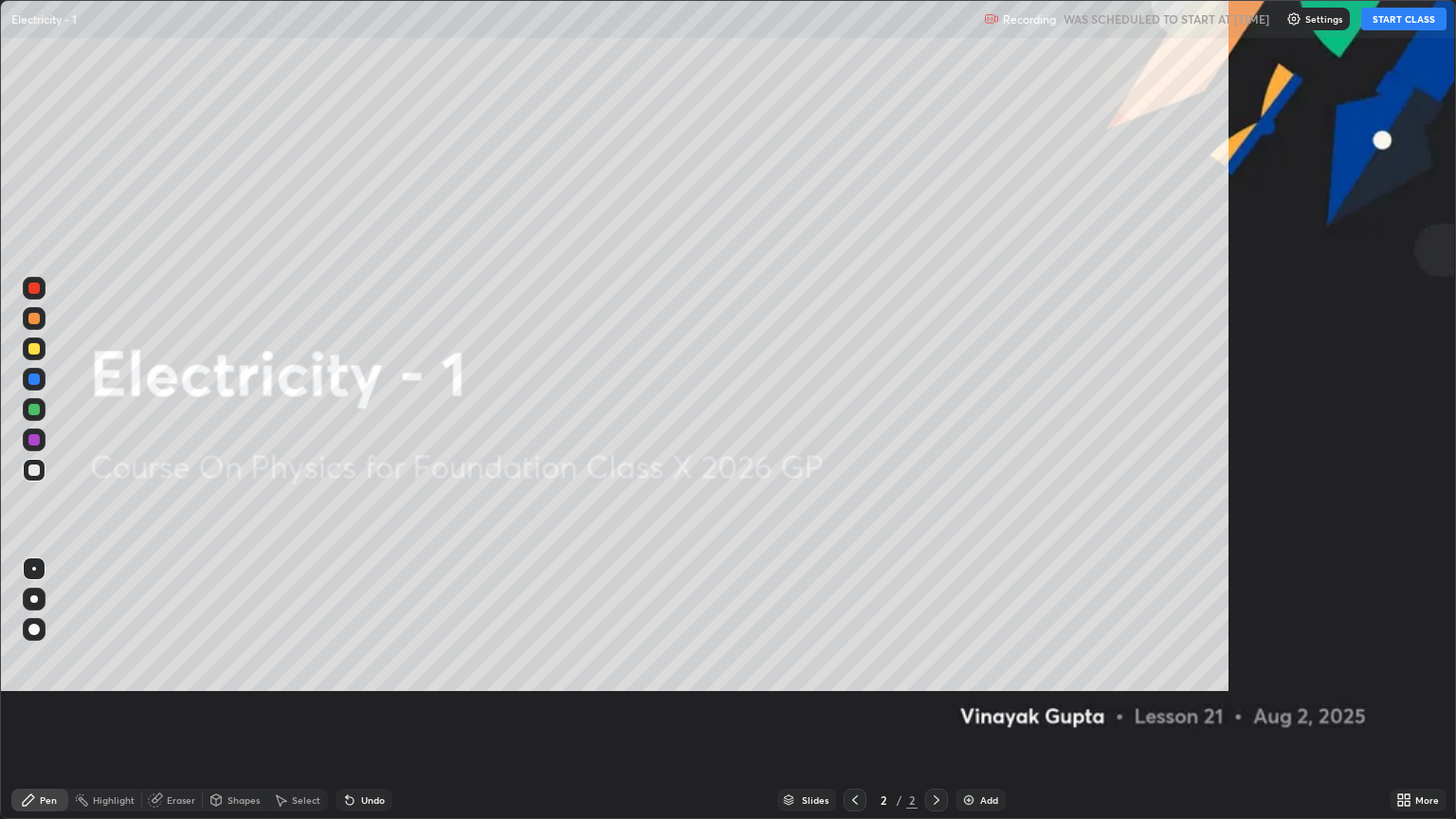 scroll, scrollTop: 93973, scrollLeft: 93336, axis: both 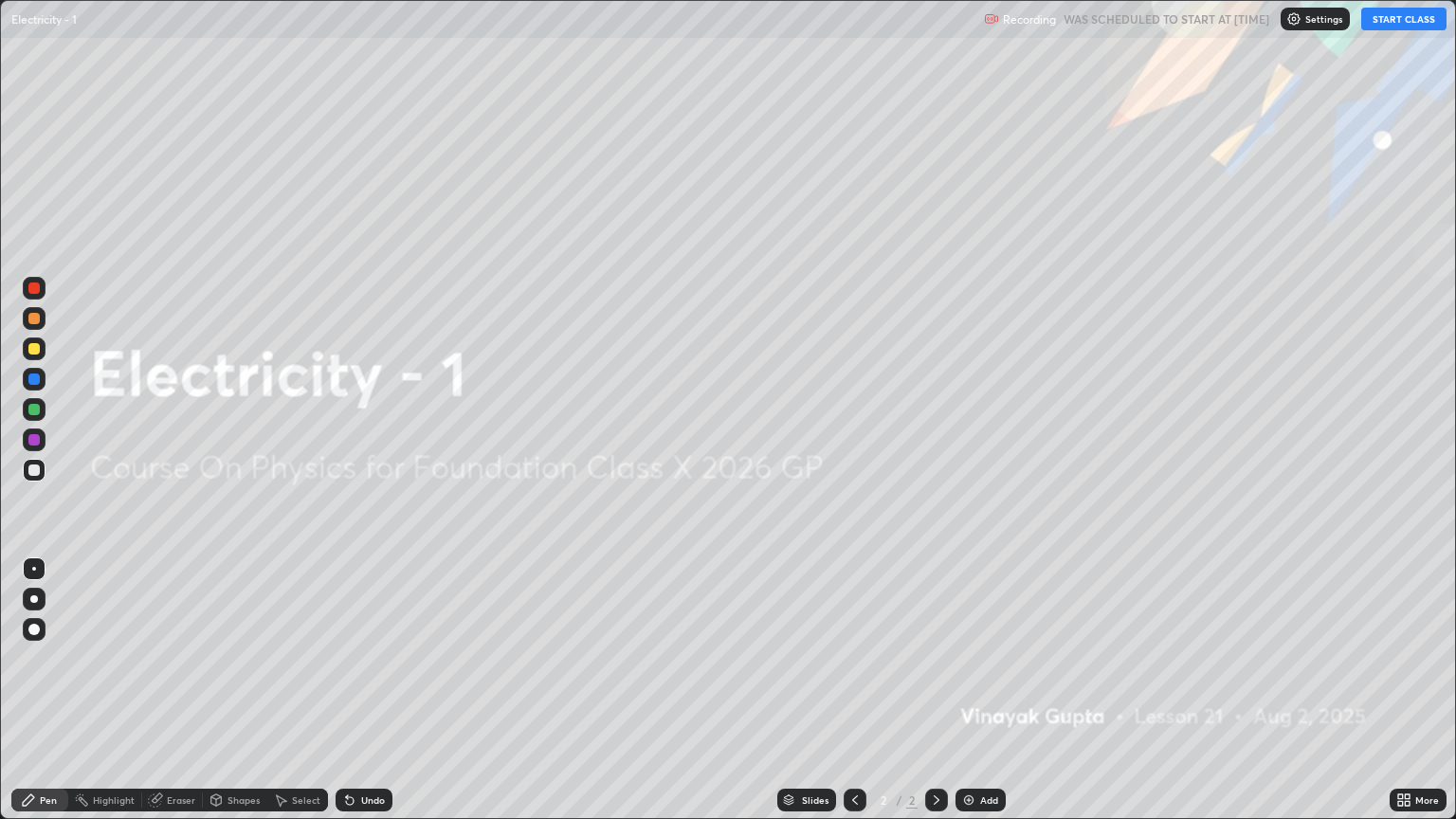 click on "START CLASS" at bounding box center (1404, 19) 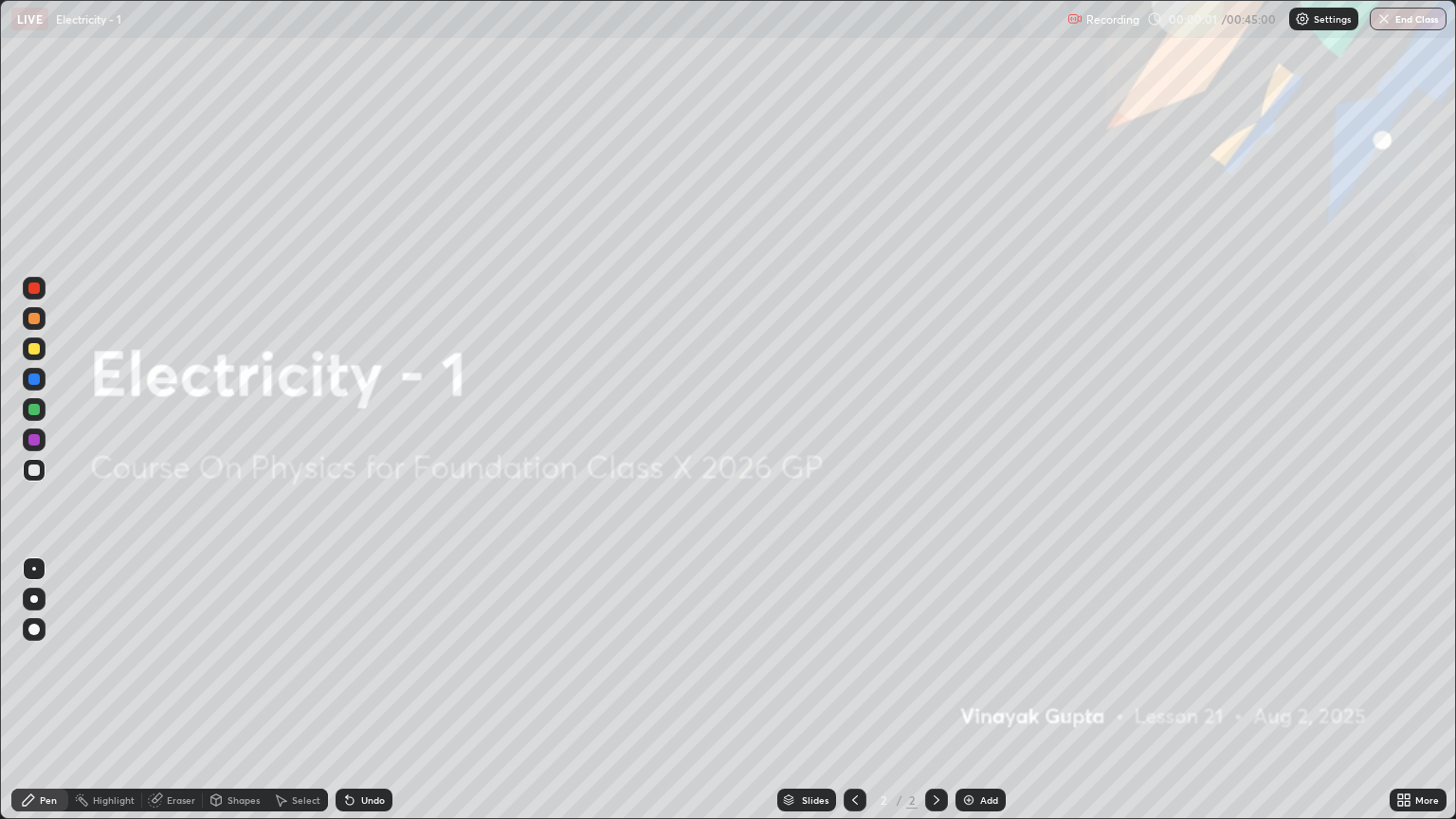 click on "Add" at bounding box center (989, 800) 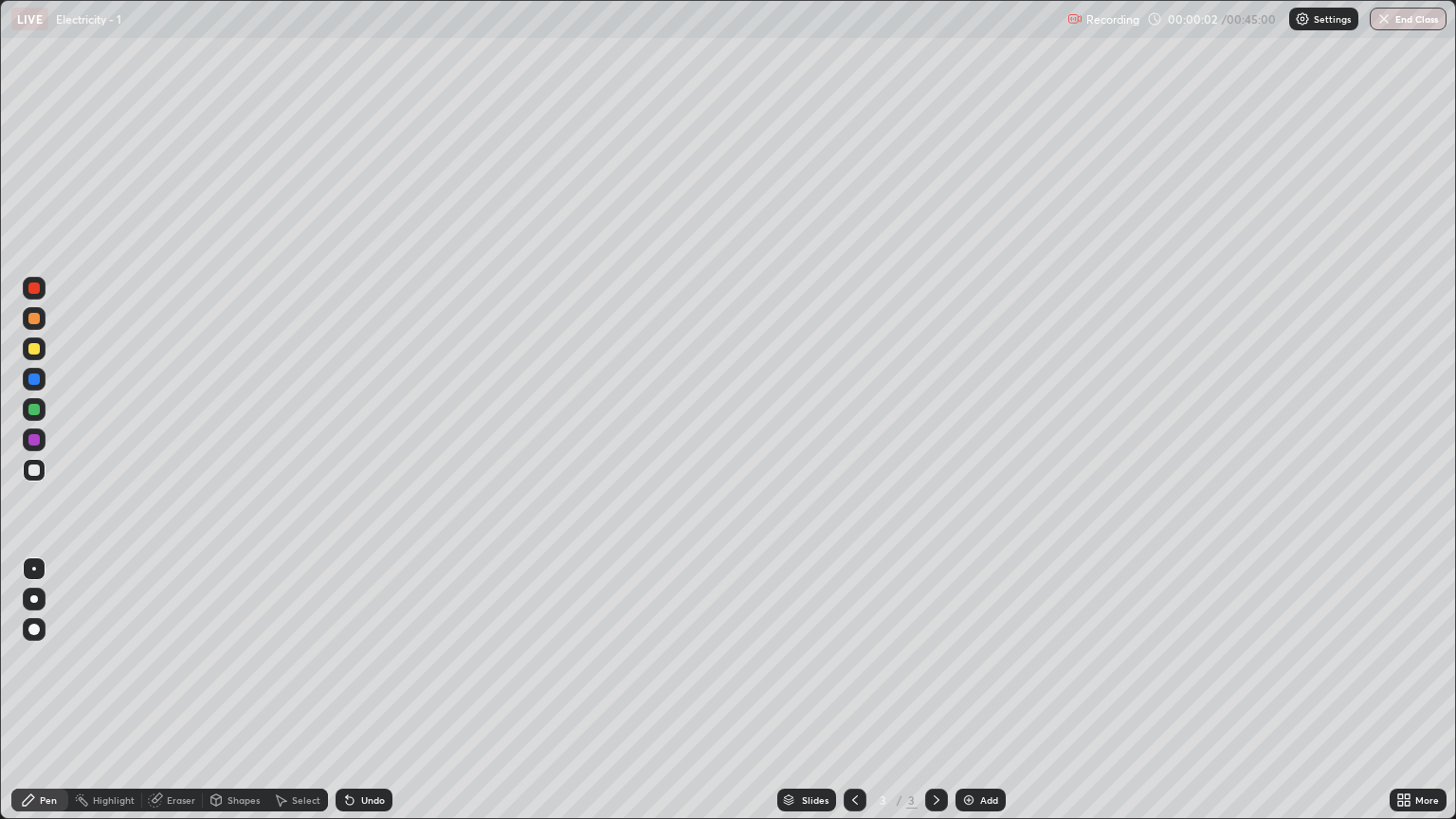 click 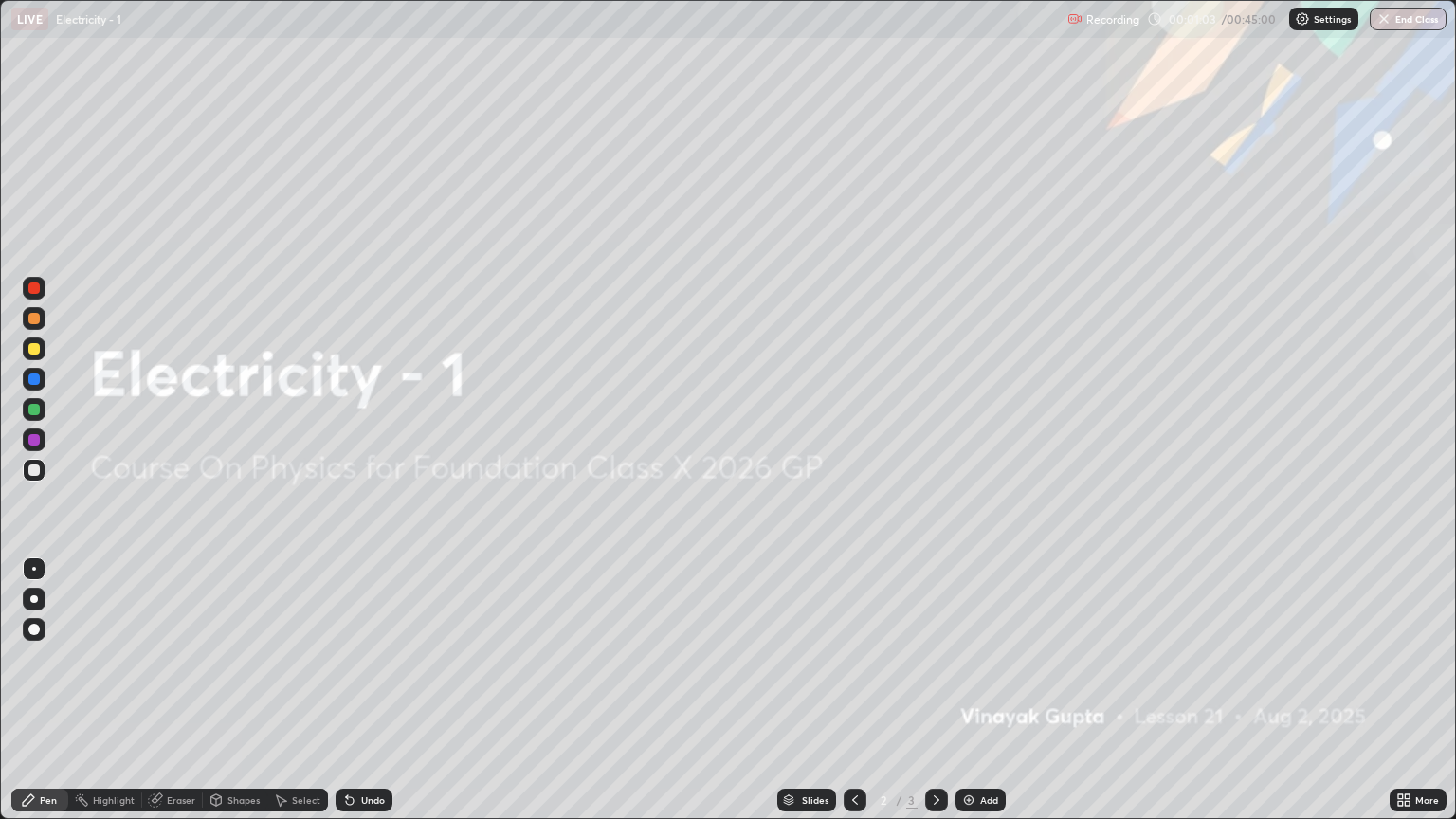 click 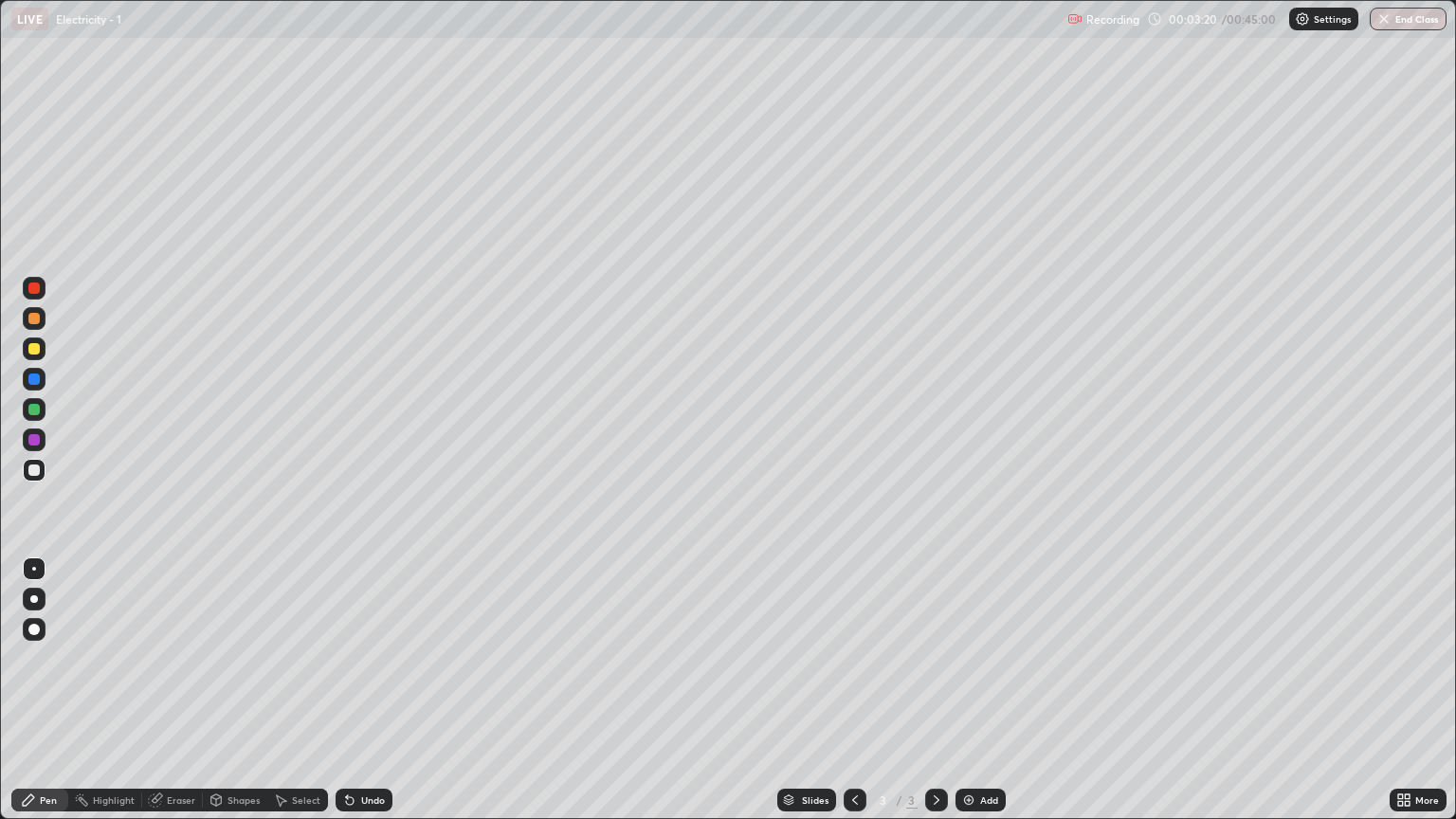 click on "Eraser" at bounding box center [181, 800] 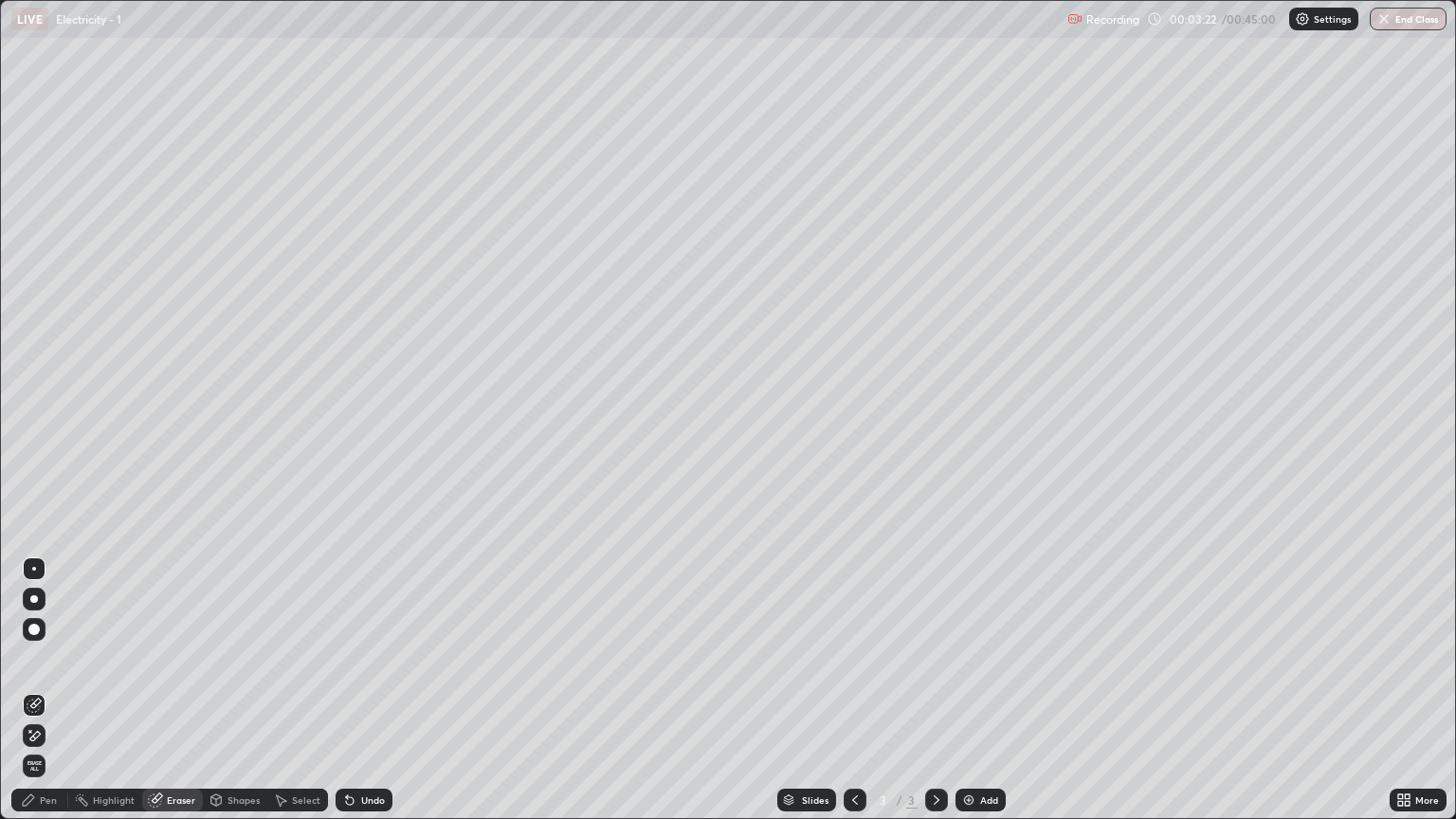 click on "Erase all" at bounding box center [34, 766] 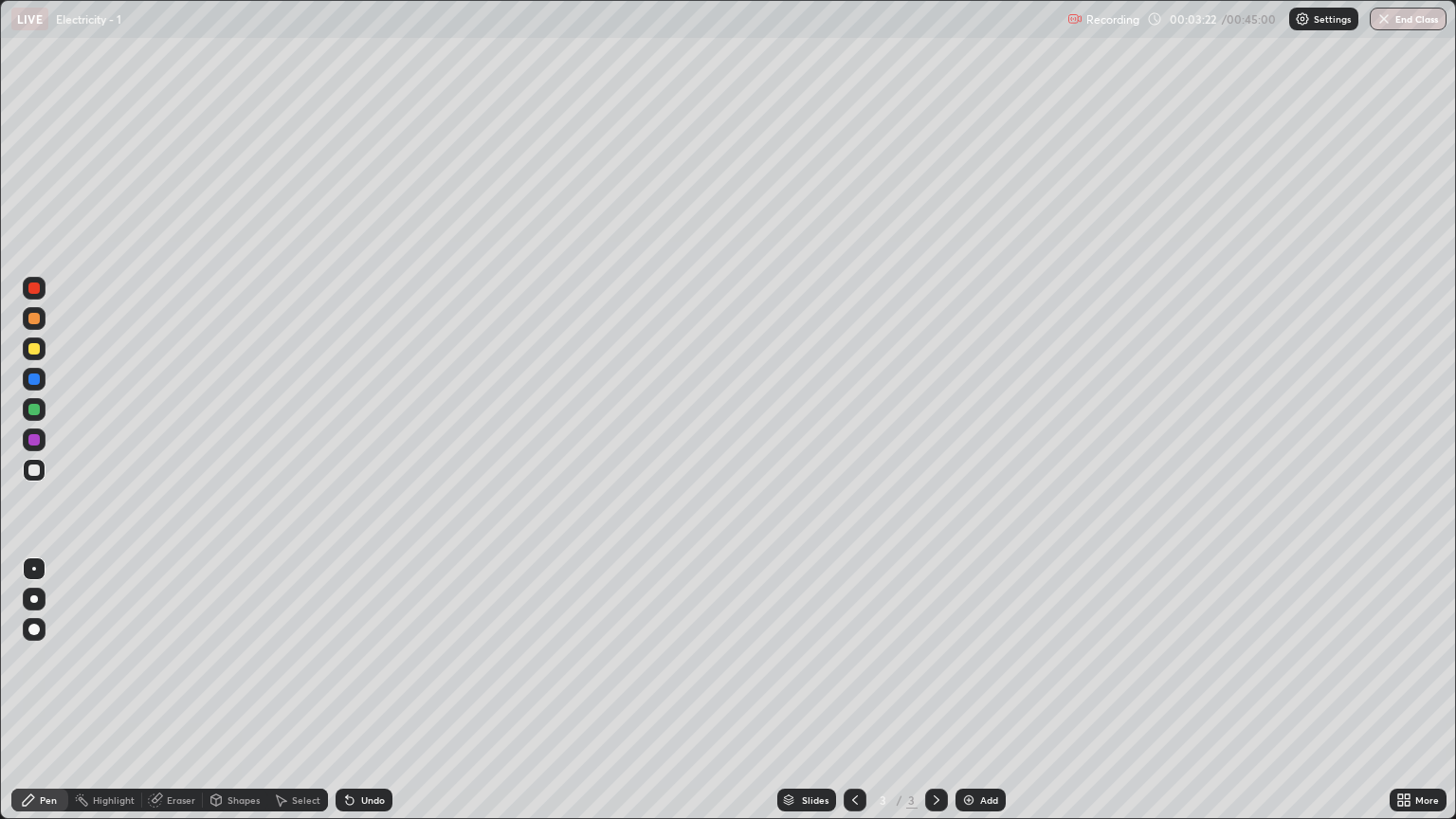 click at bounding box center [34, 667] 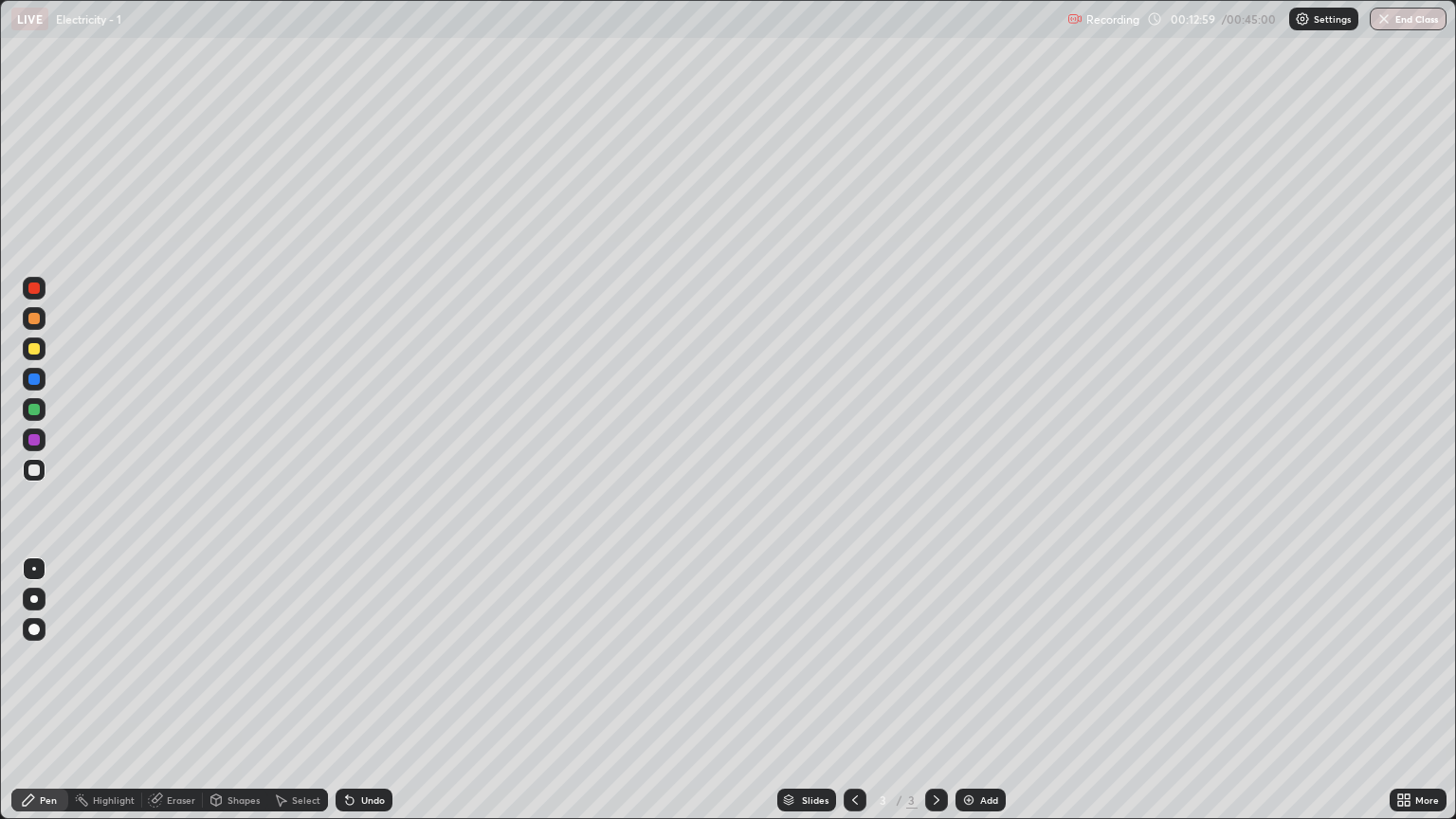 click on "Add" at bounding box center [989, 800] 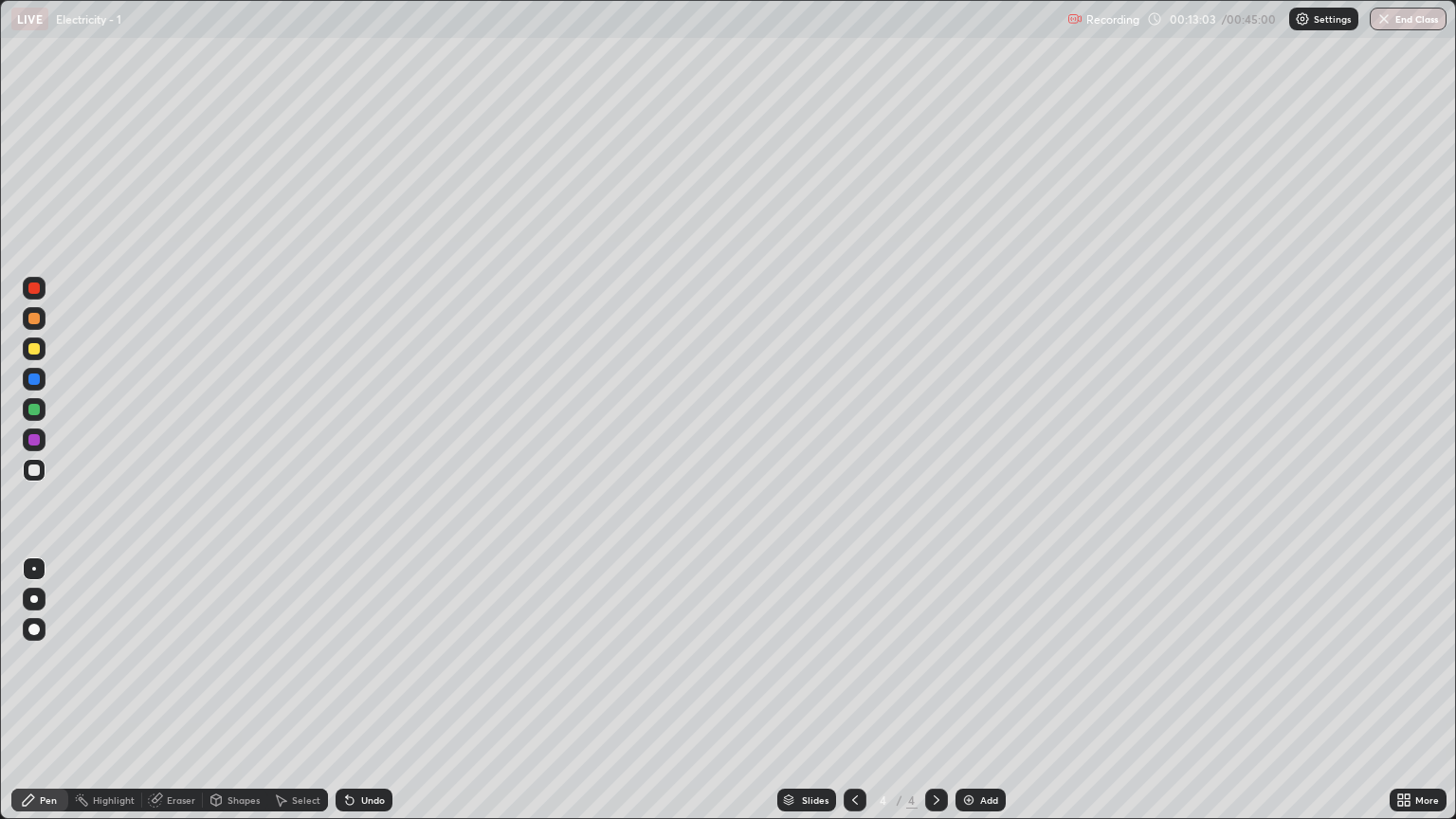 click at bounding box center (34, 349) 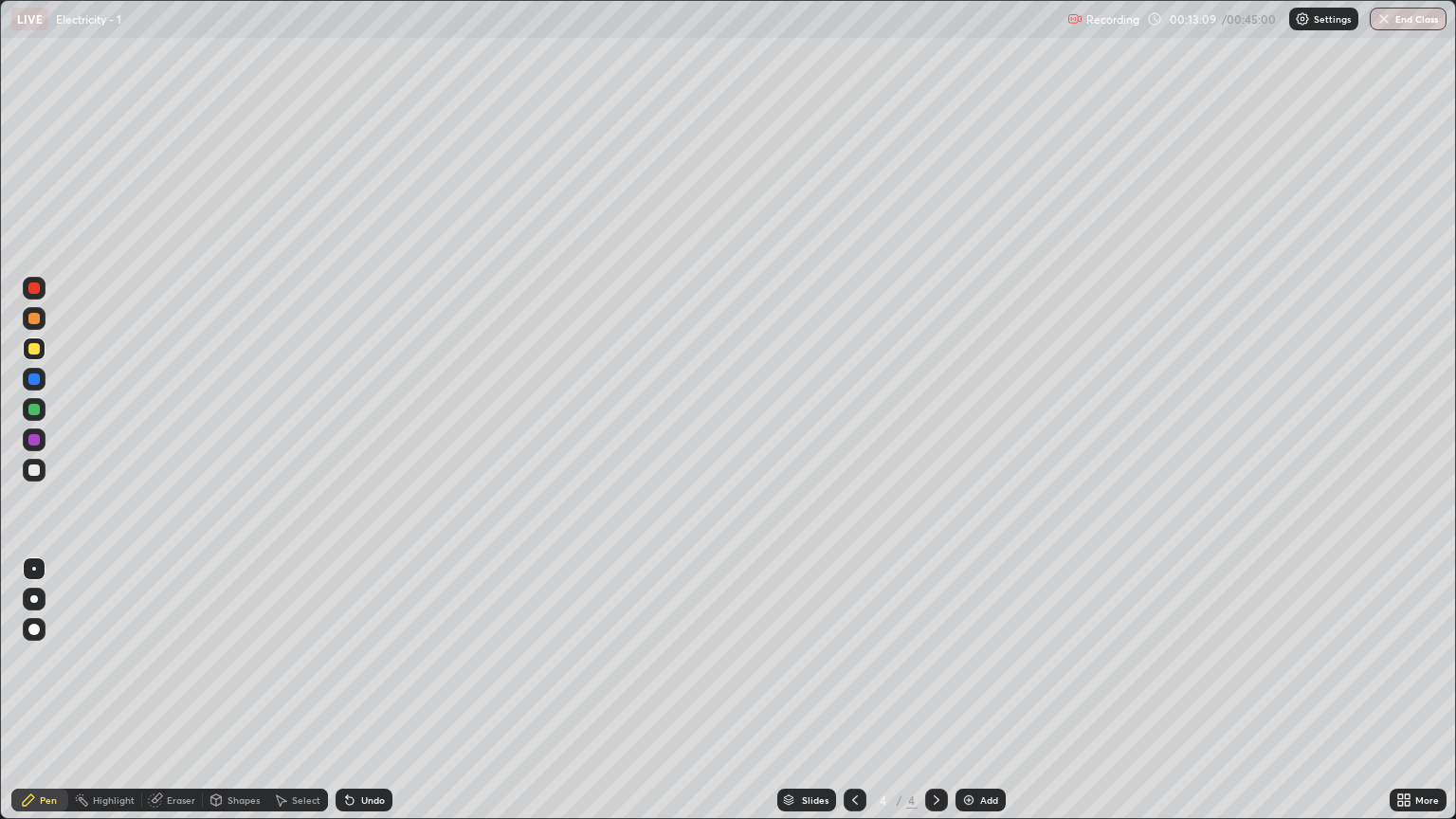 click at bounding box center (34, 470) 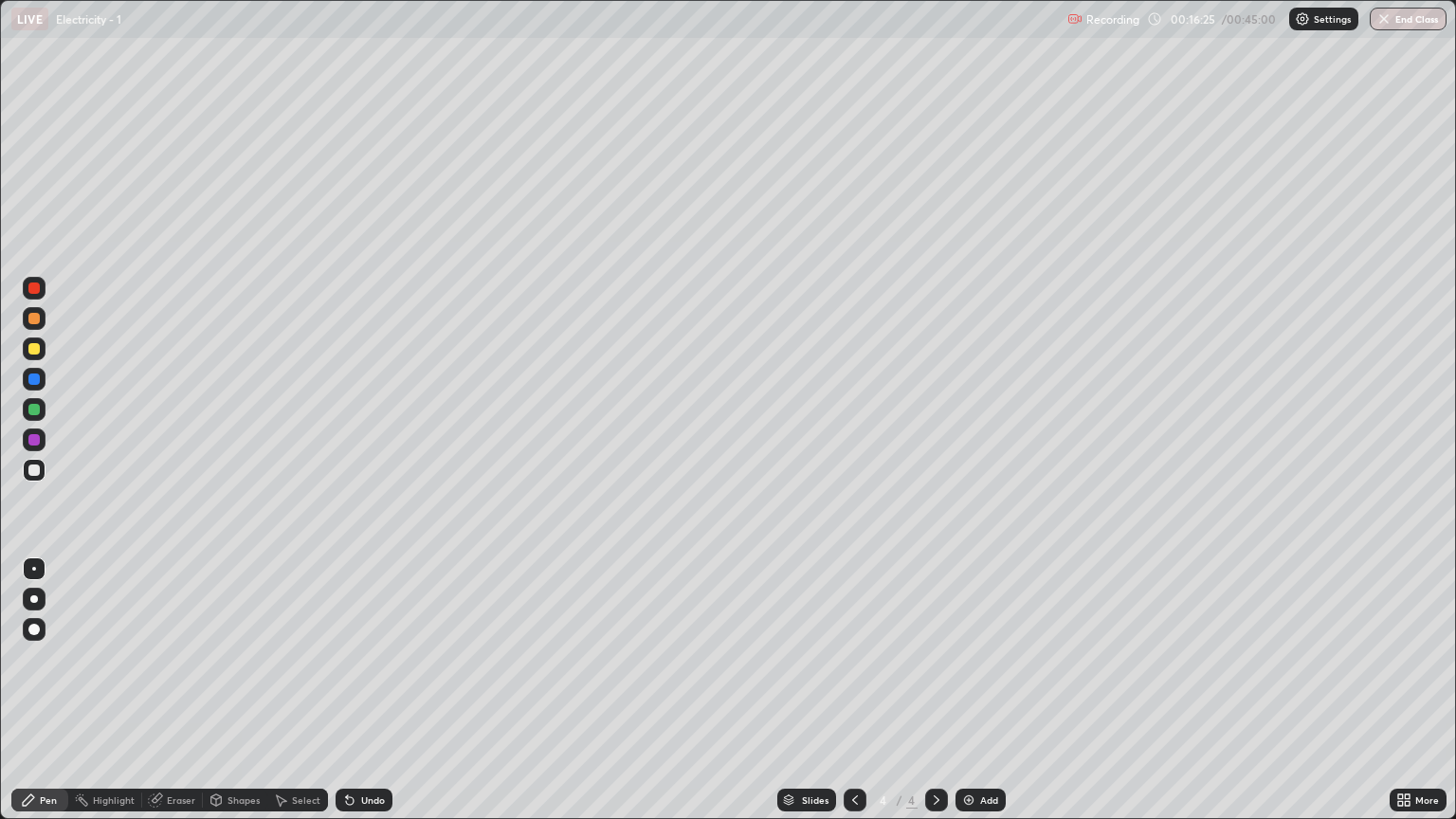 click at bounding box center (34, 349) 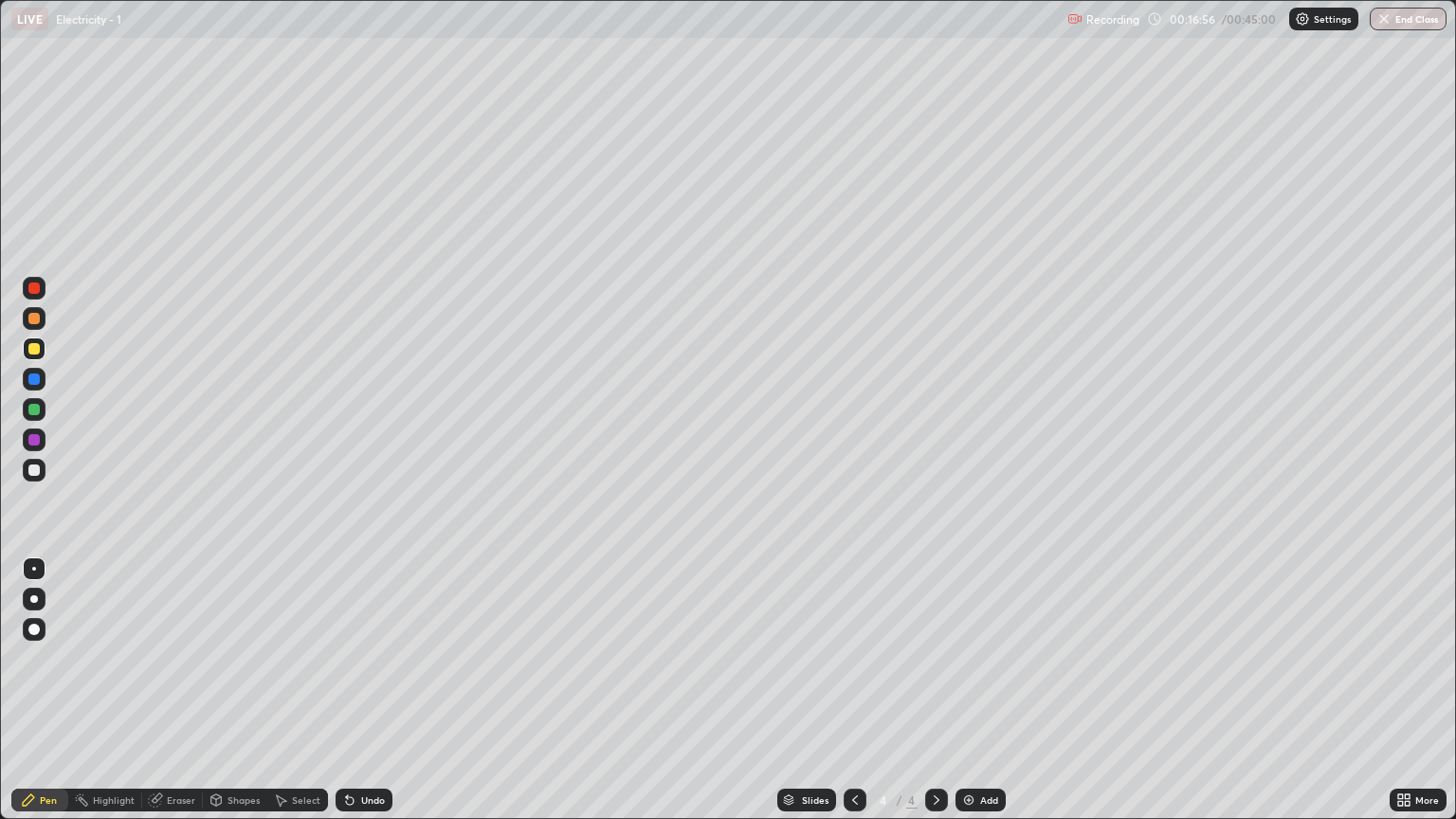 click at bounding box center (34, 470) 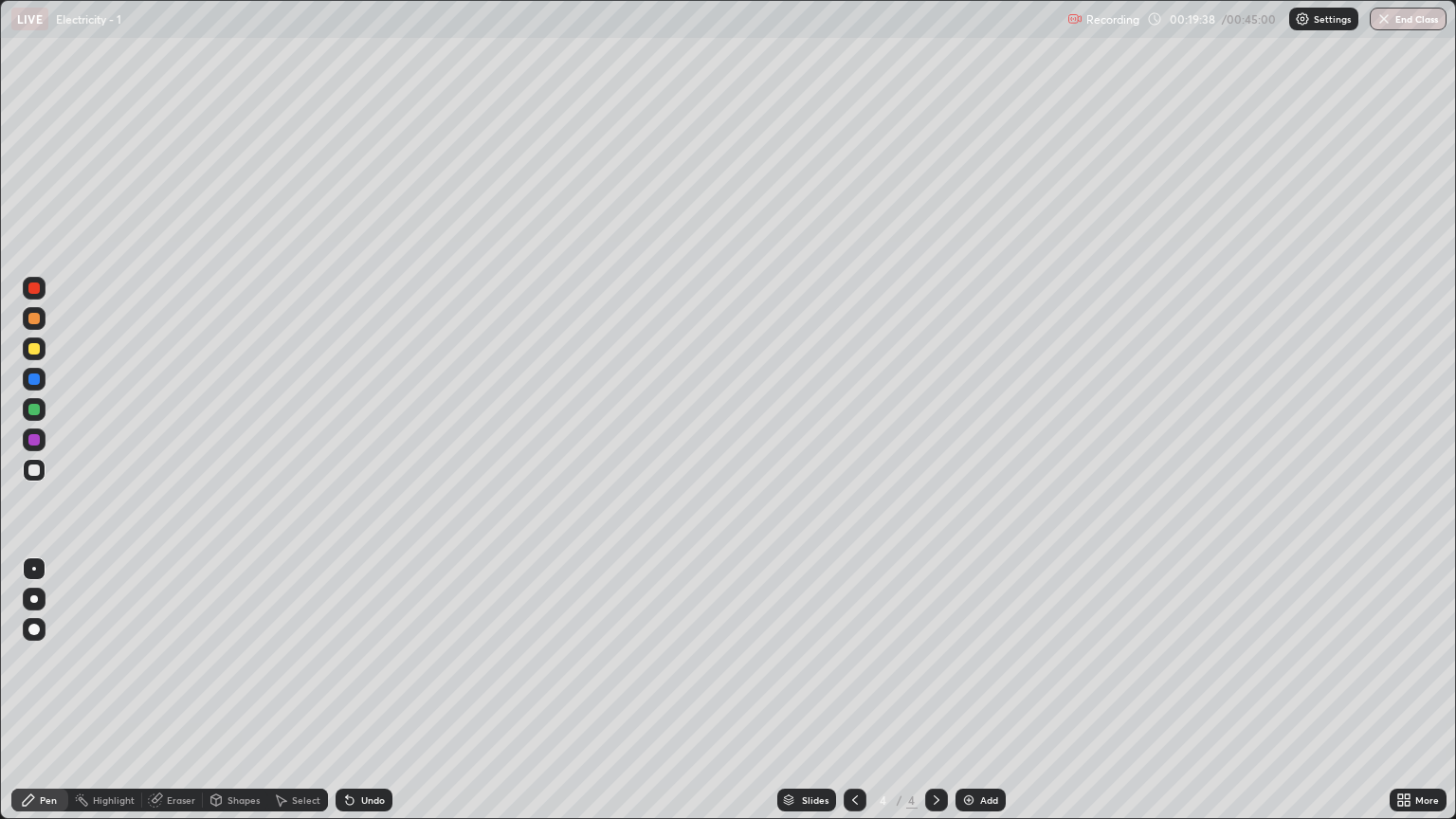 click at bounding box center (34, 379) 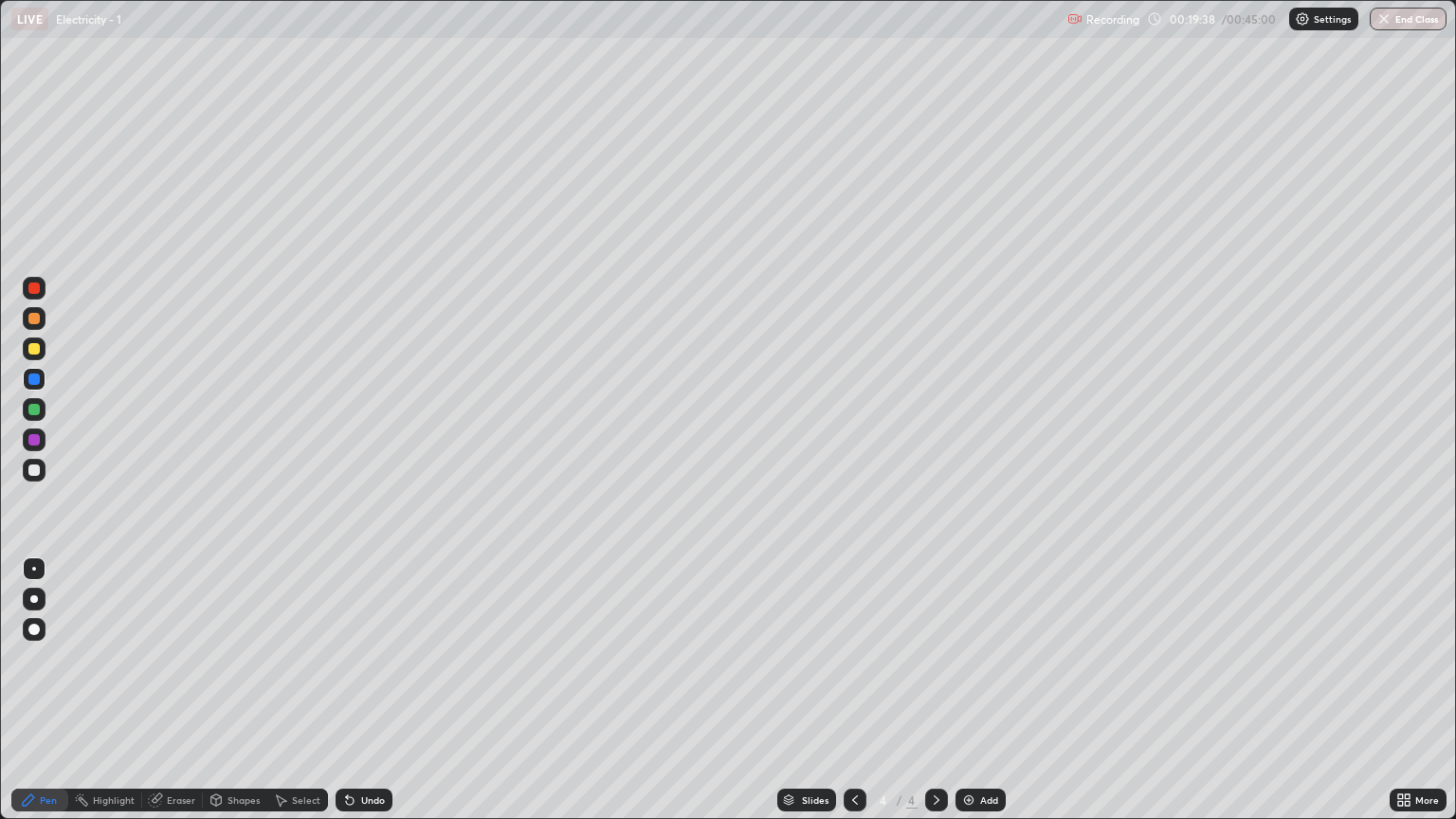 click at bounding box center [34, 349] 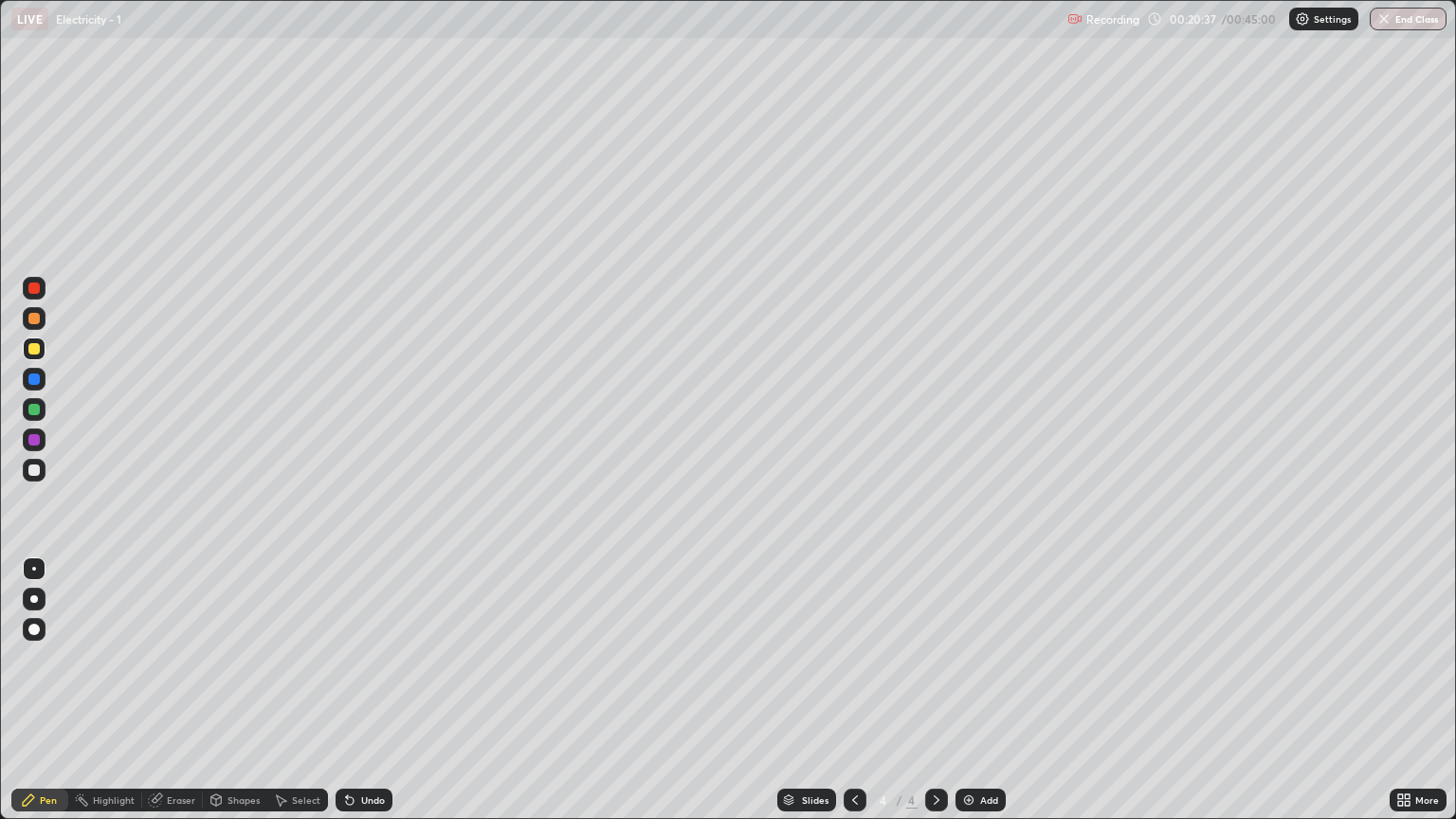 click on "Slides 4 / 4 Add" at bounding box center (891, 800) 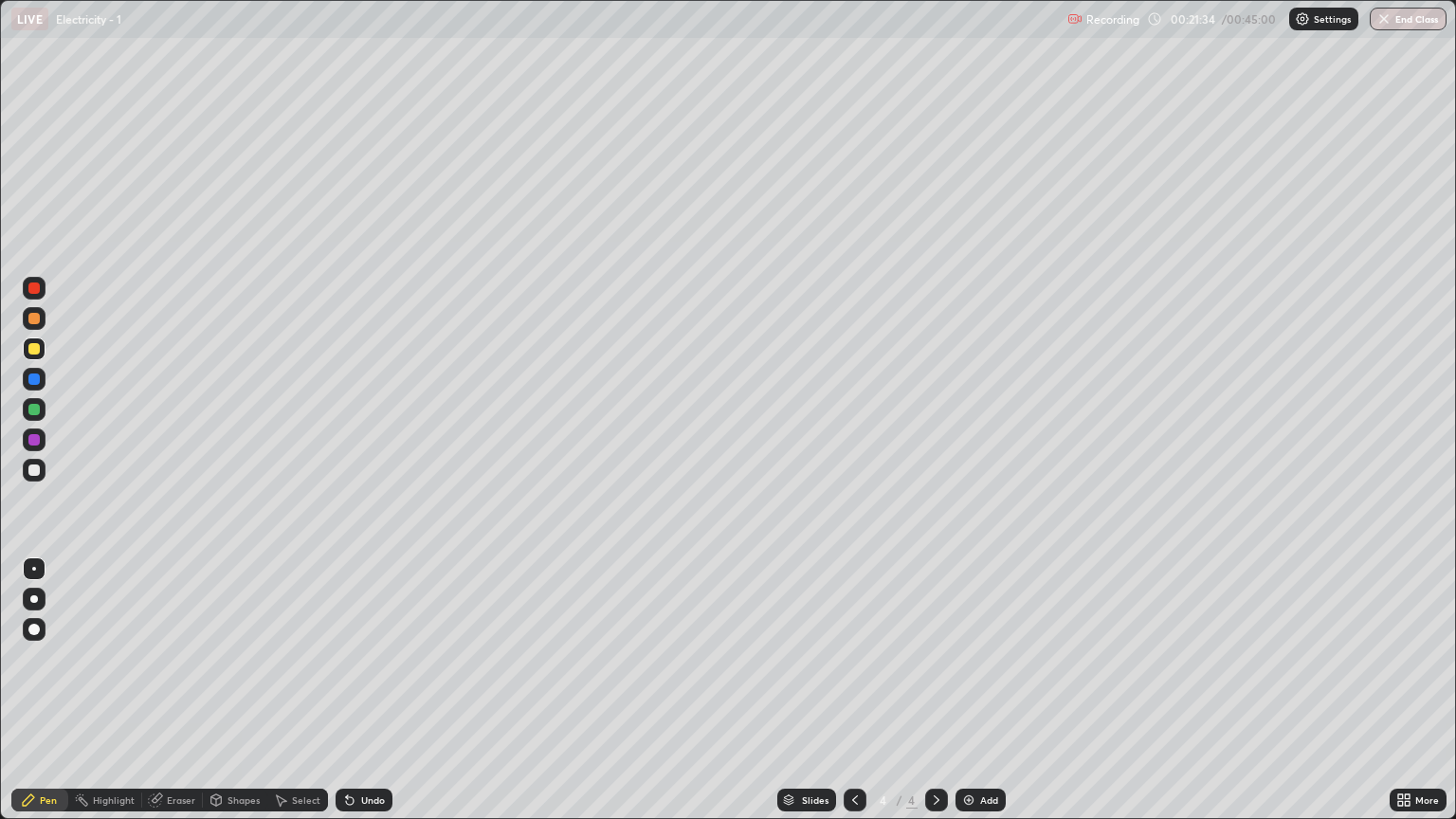 click at bounding box center (969, 800) 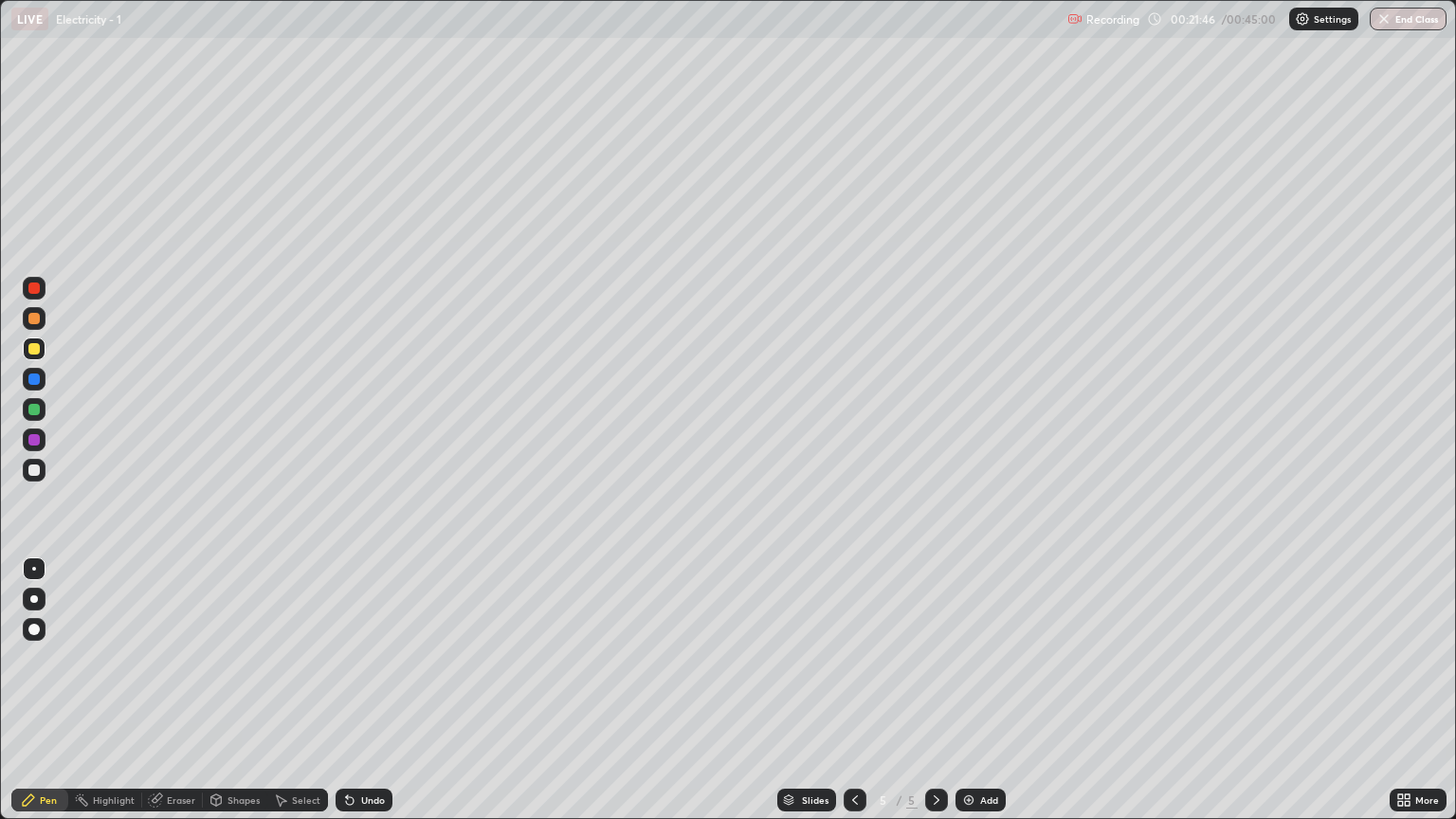 click at bounding box center (34, 470) 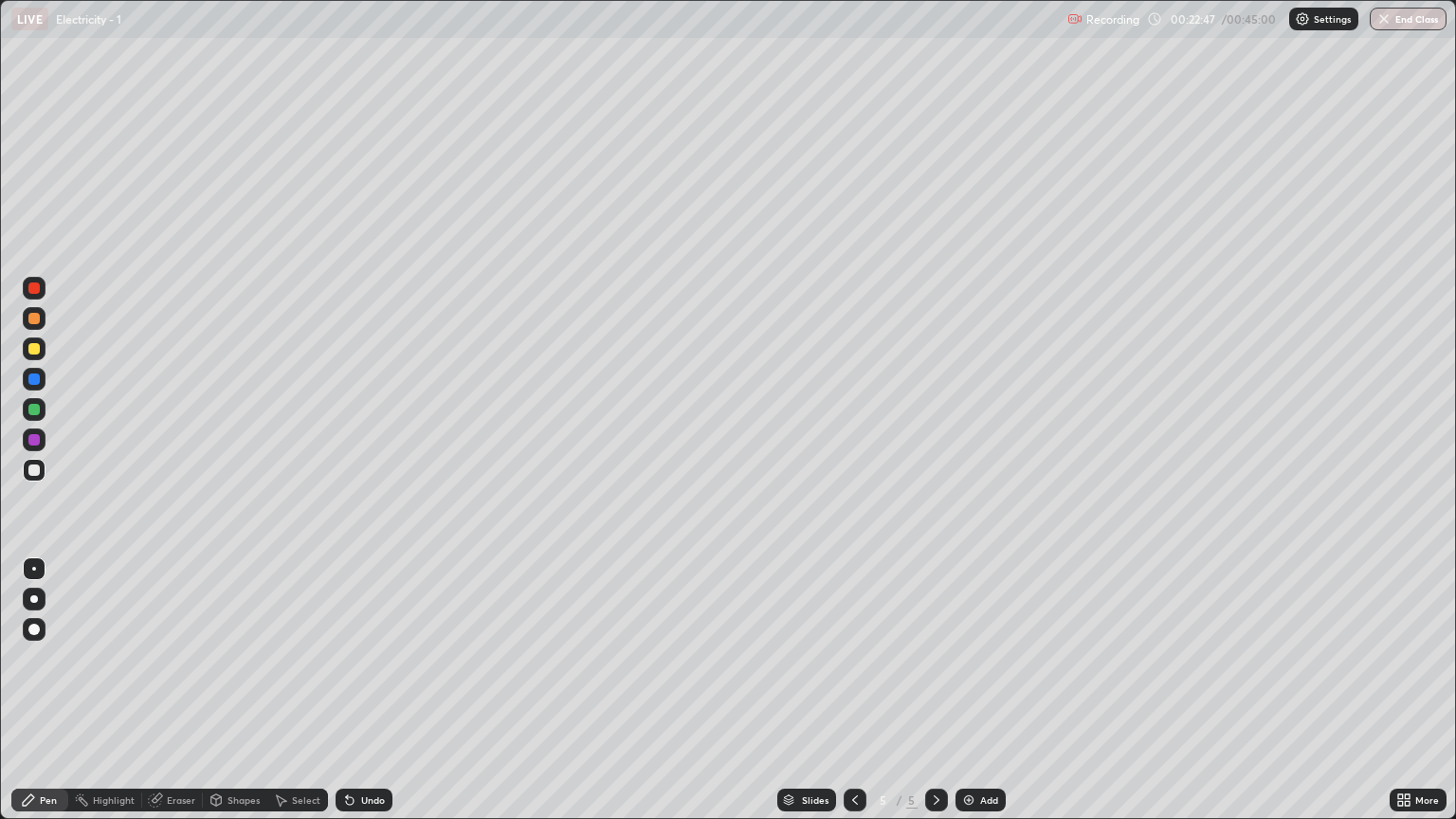 click on "Shapes" at bounding box center (235, 800) 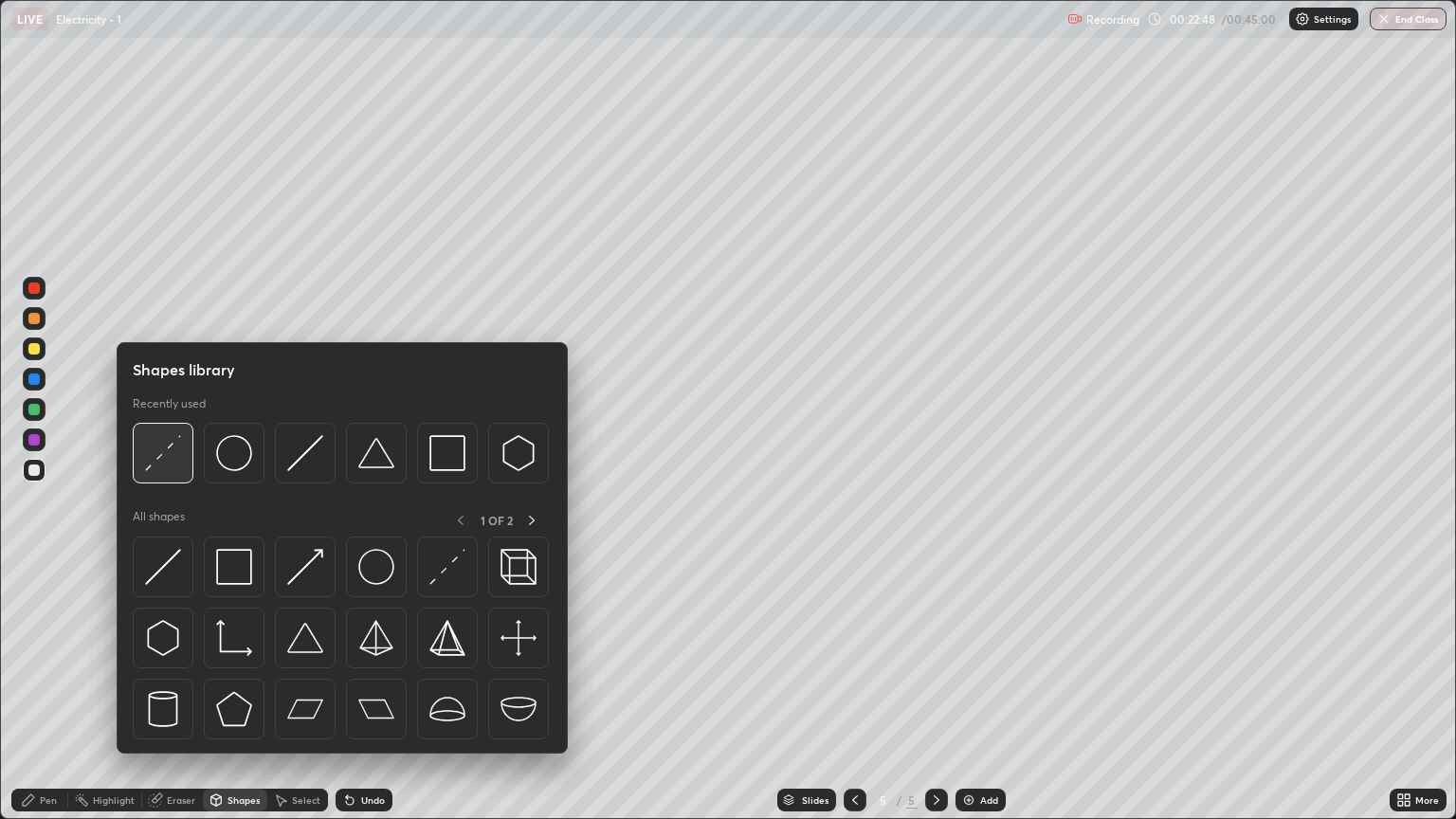 click at bounding box center (163, 453) 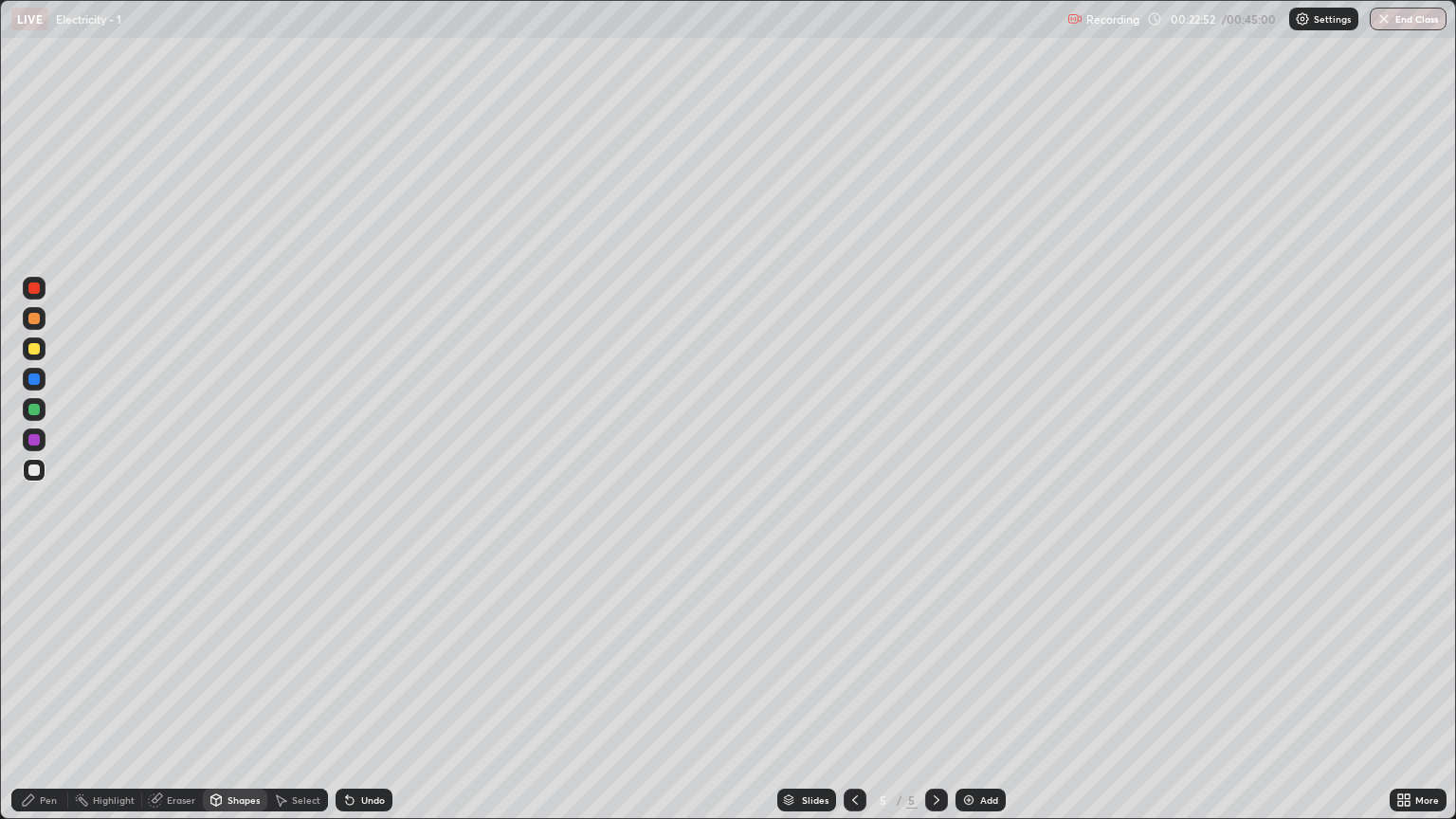 click on "Pen" at bounding box center (40, 800) 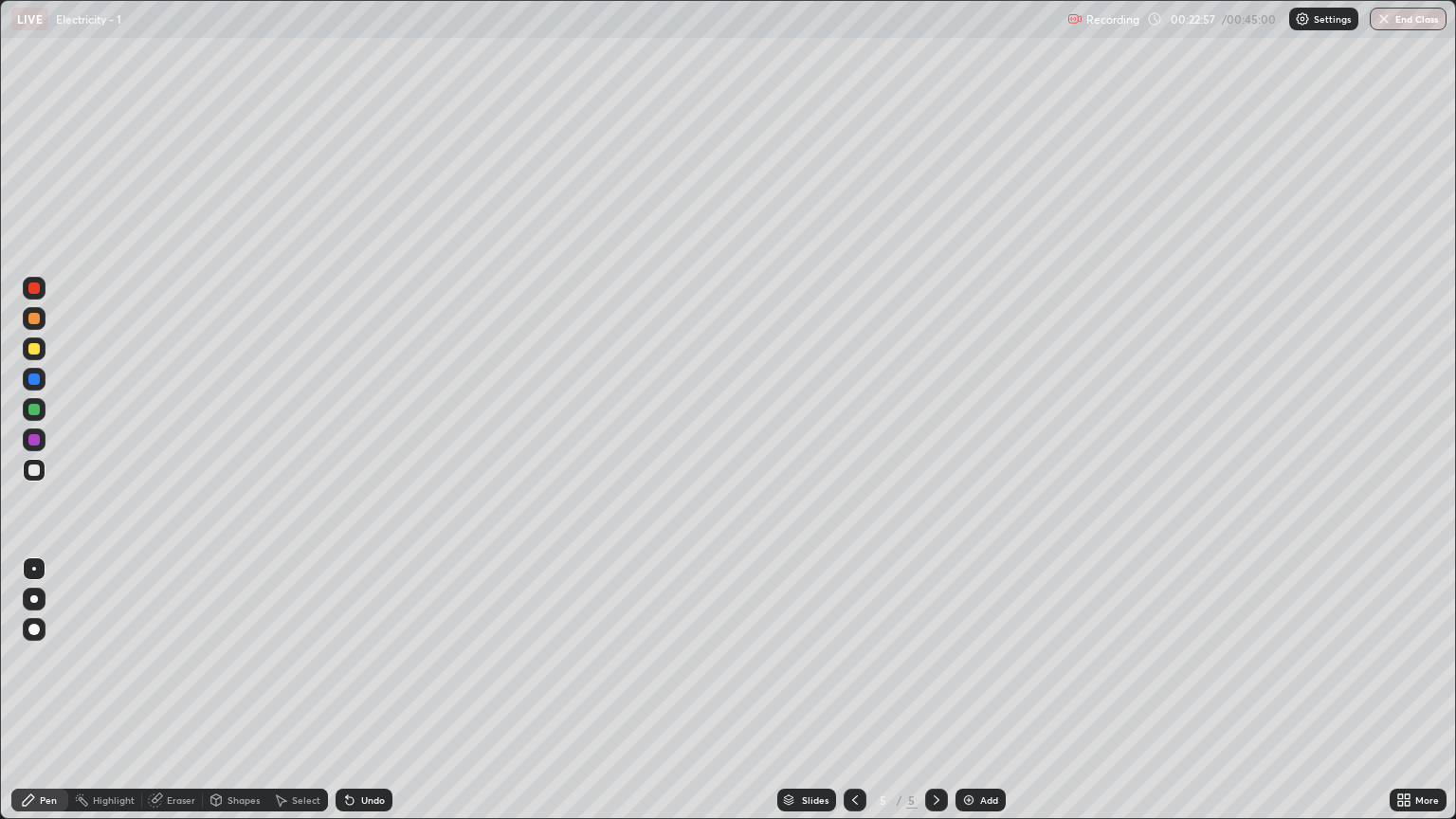 click on "Undo" at bounding box center (364, 800) 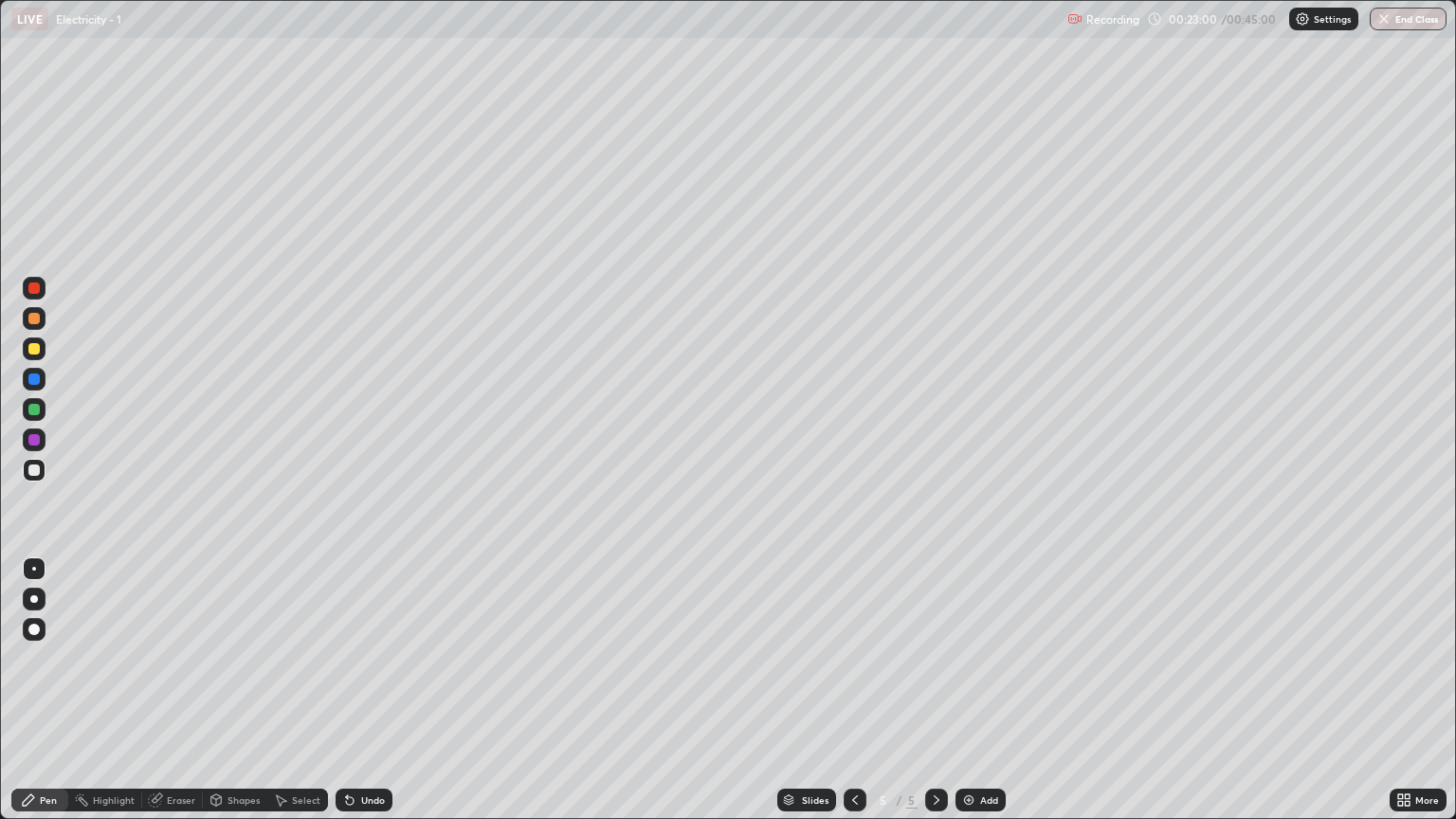 click on "Eraser" at bounding box center [181, 800] 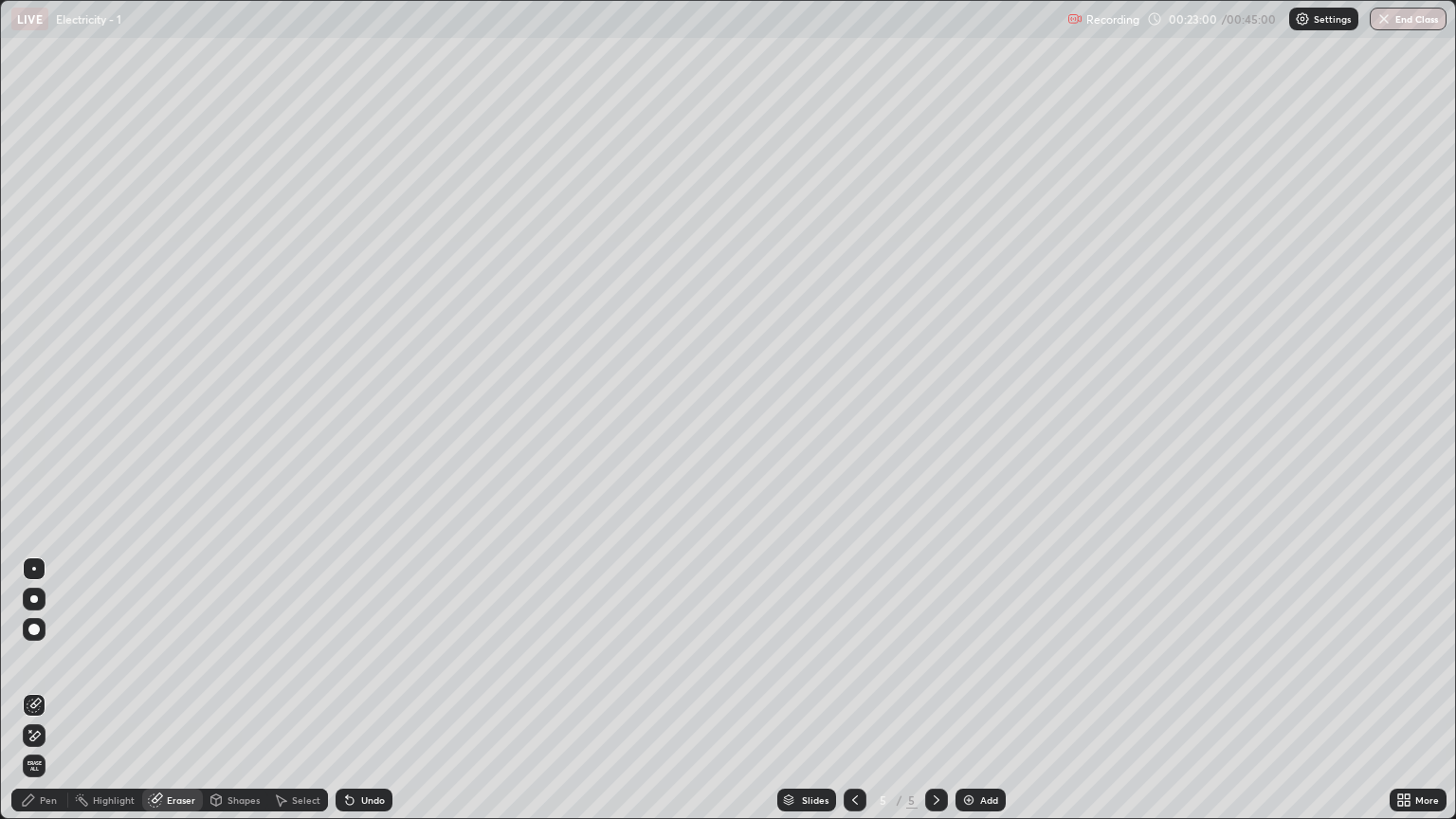 click on "Shapes" at bounding box center (244, 800) 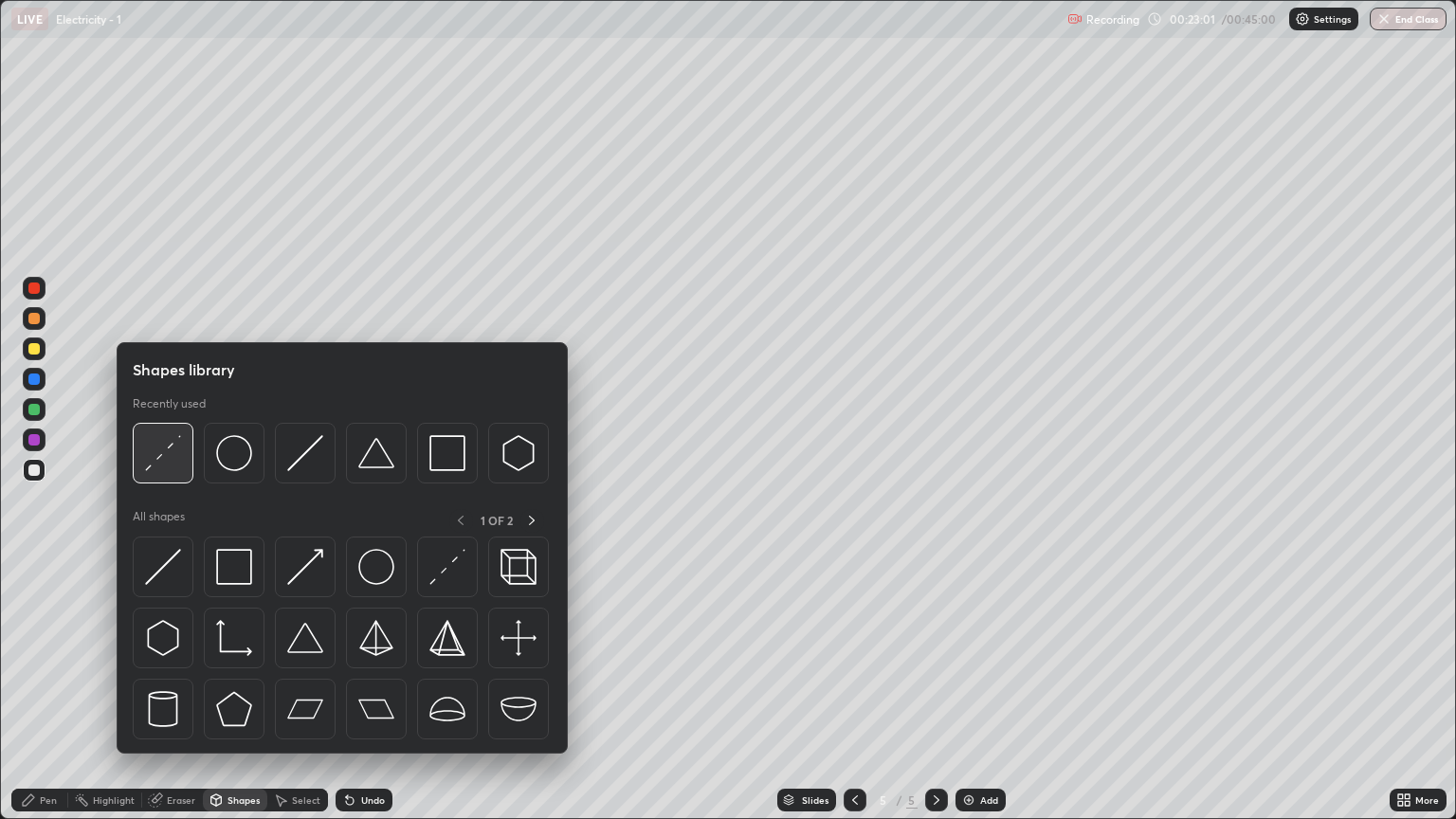 click at bounding box center (163, 453) 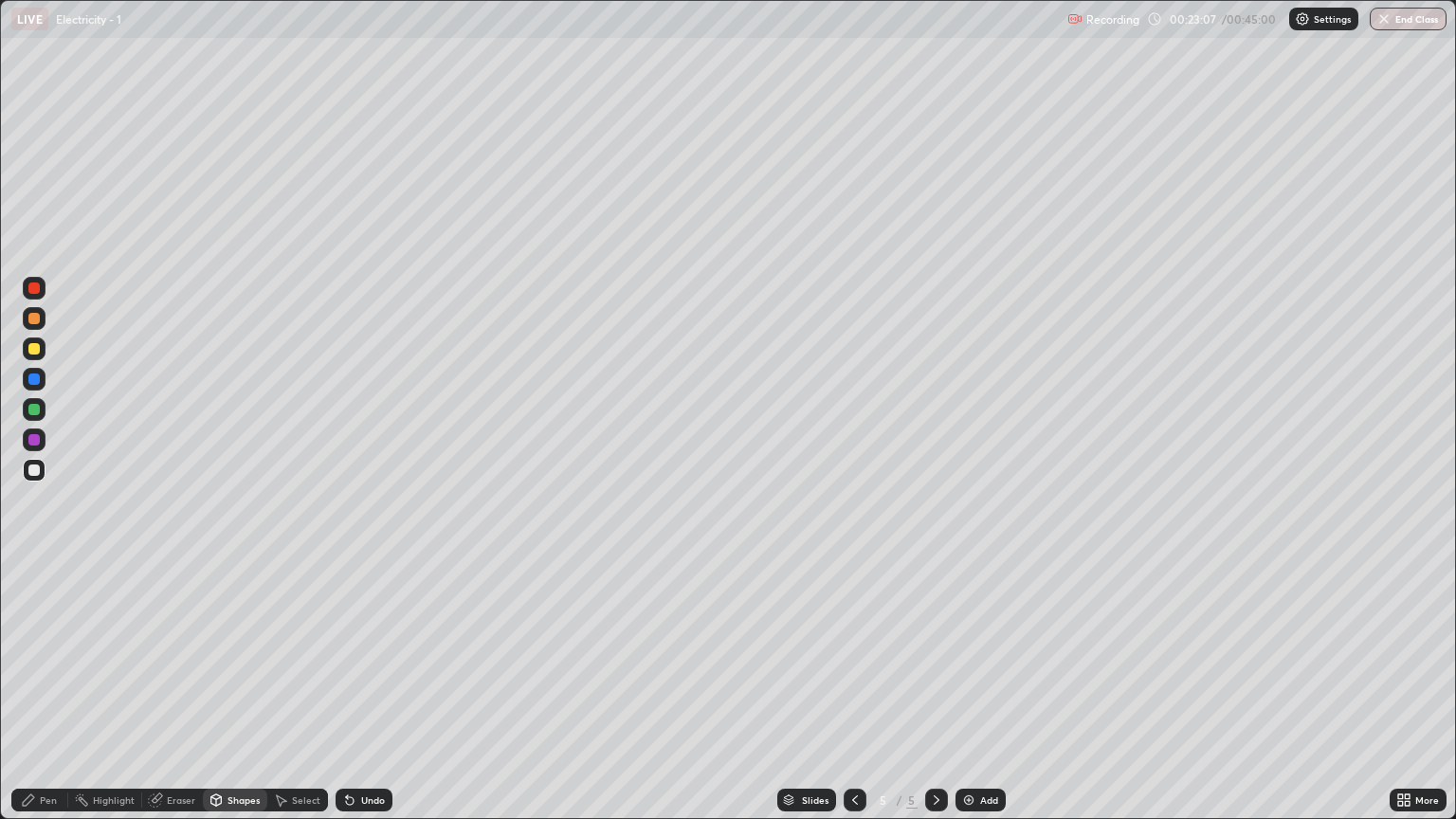 click at bounding box center (34, 349) 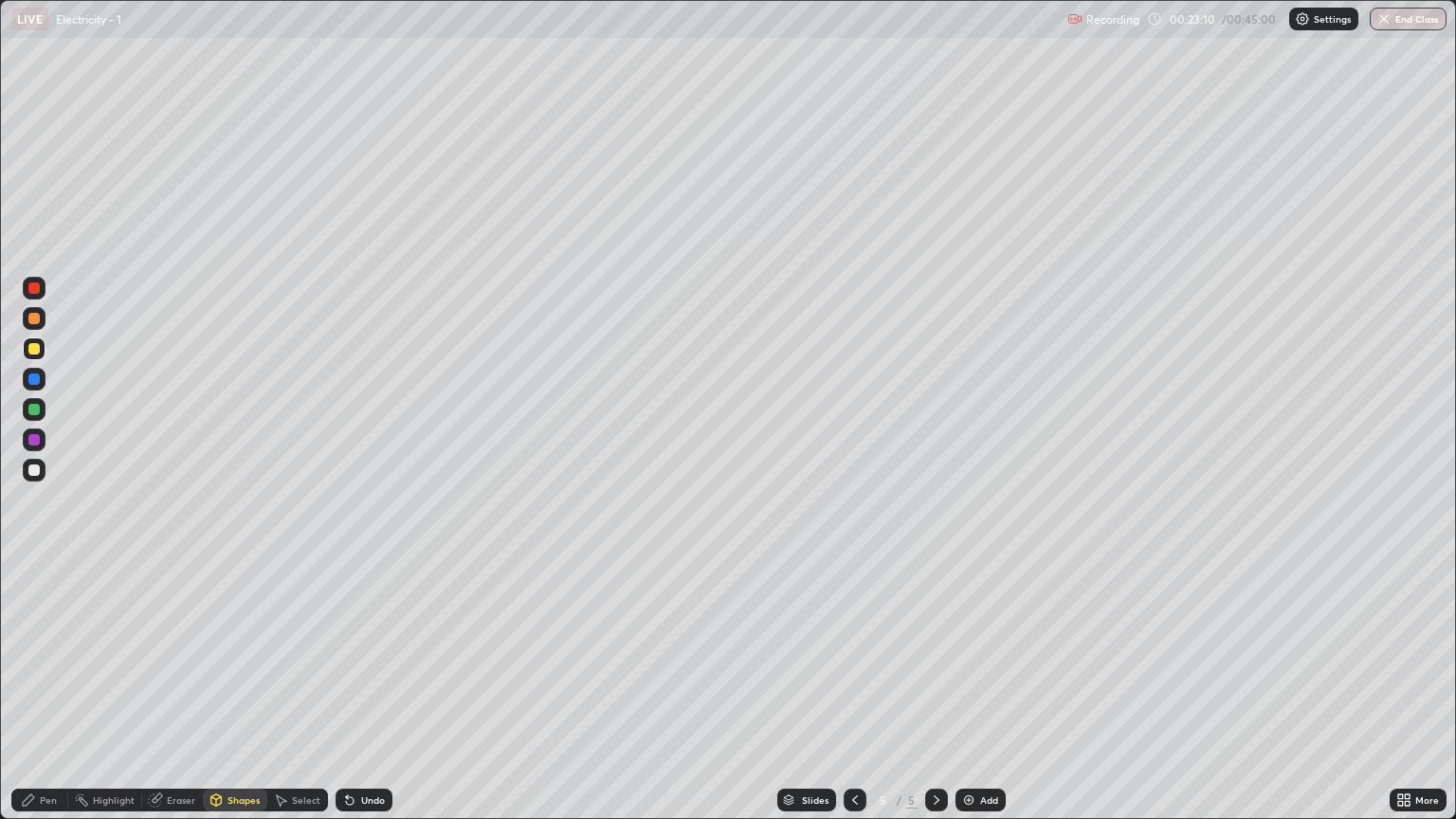 click on "Pen" at bounding box center [48, 800] 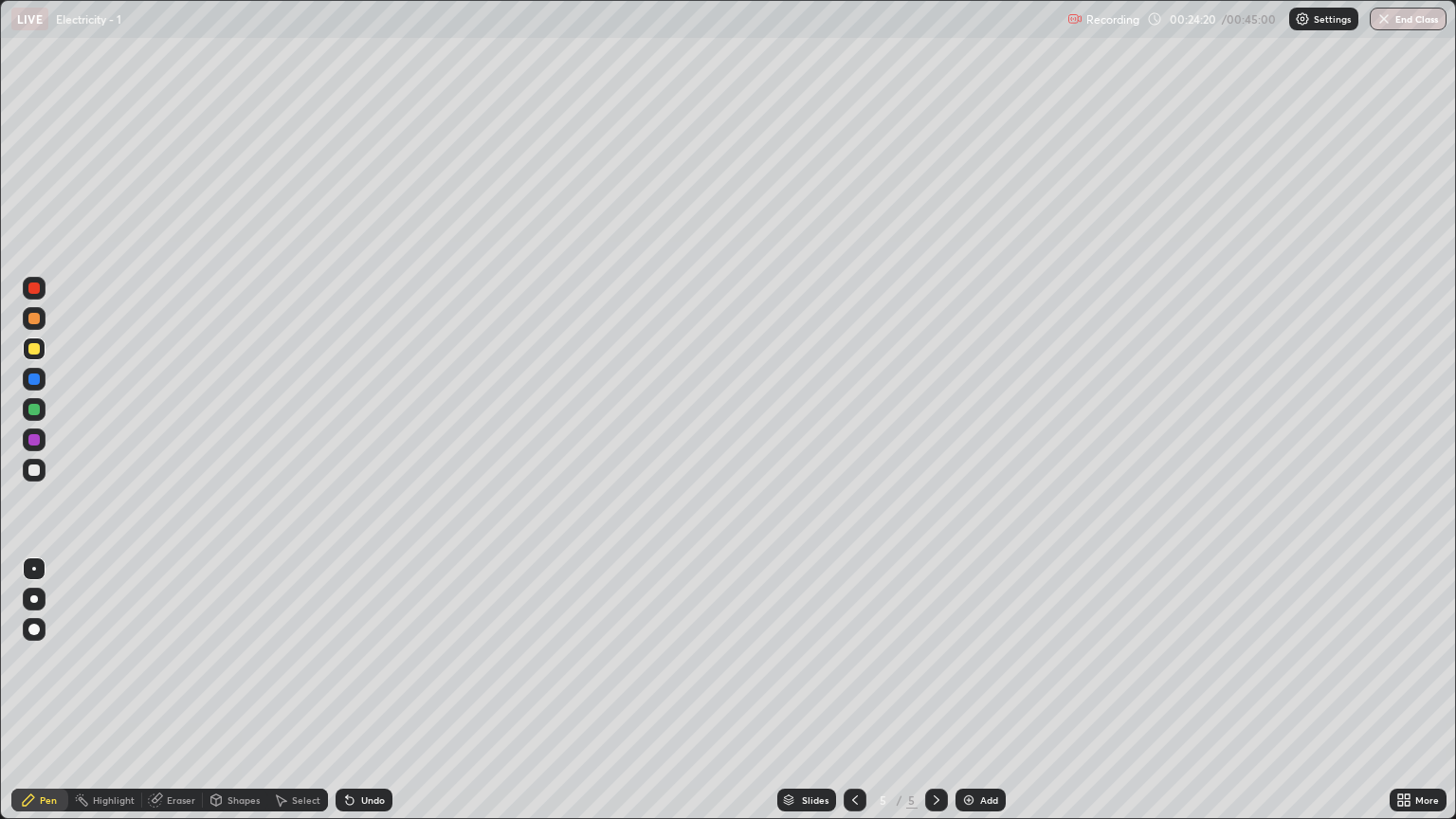 click at bounding box center [34, 470] 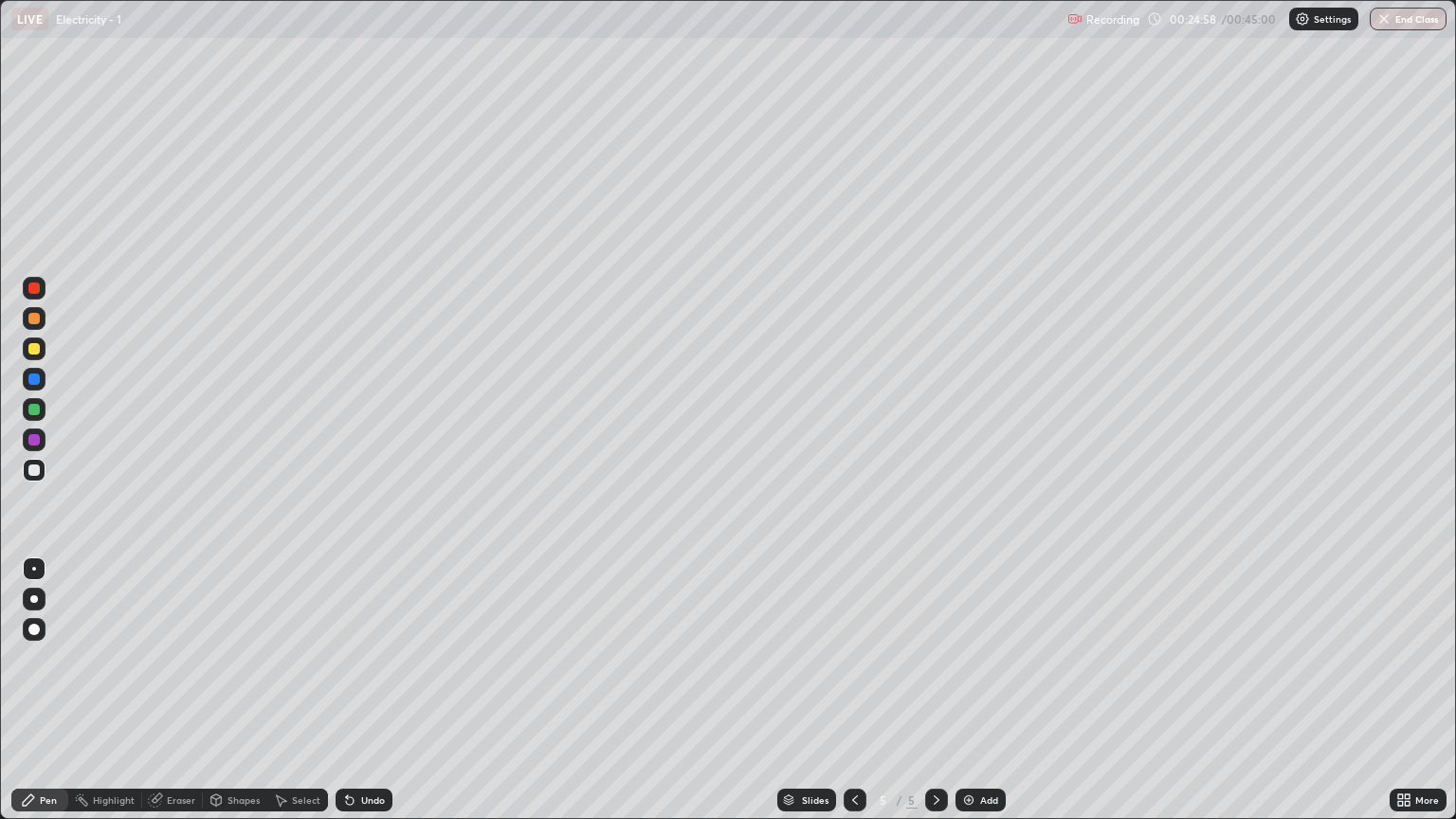 click on "Eraser" at bounding box center [181, 800] 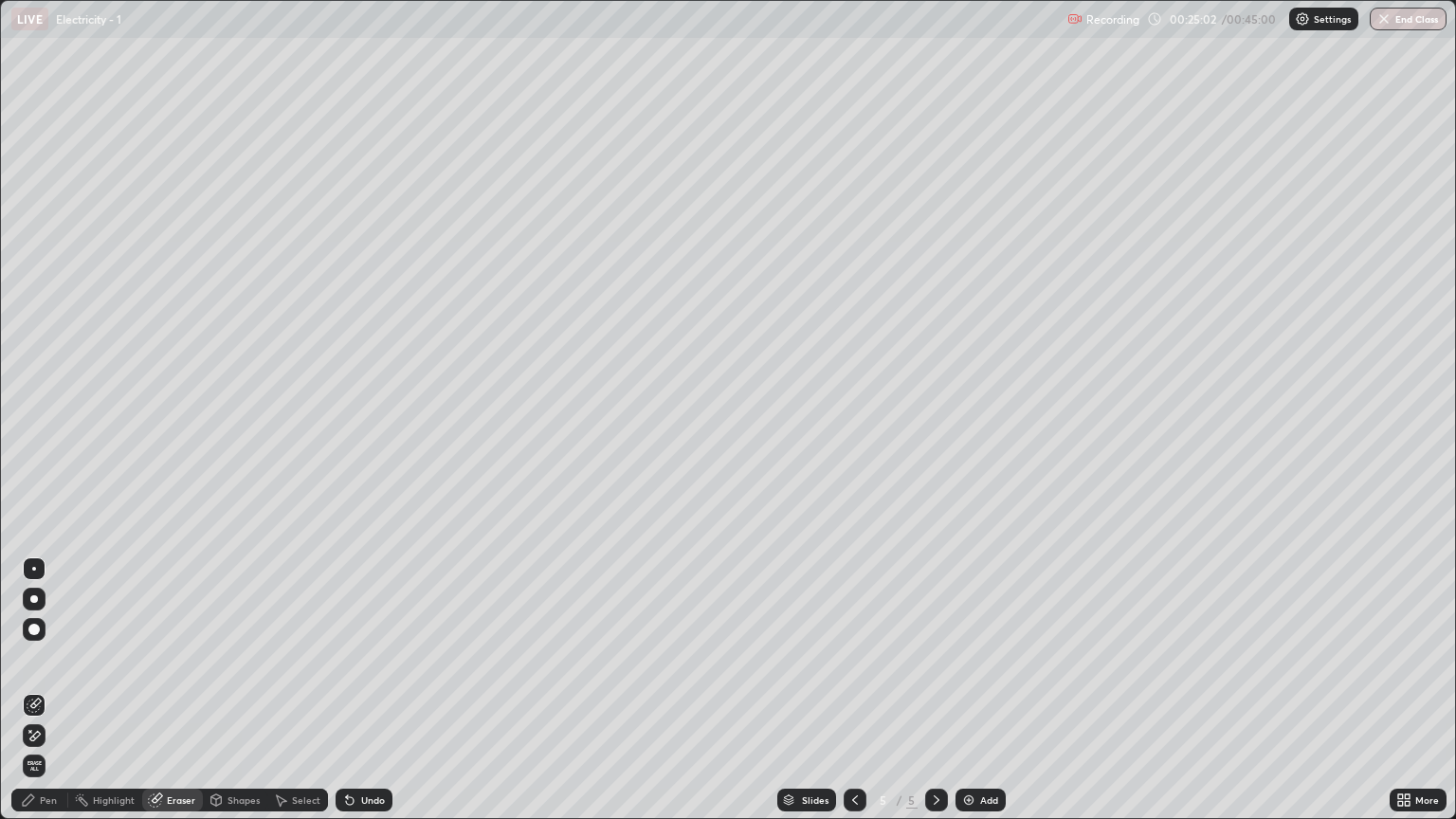 click on "Pen" at bounding box center [48, 800] 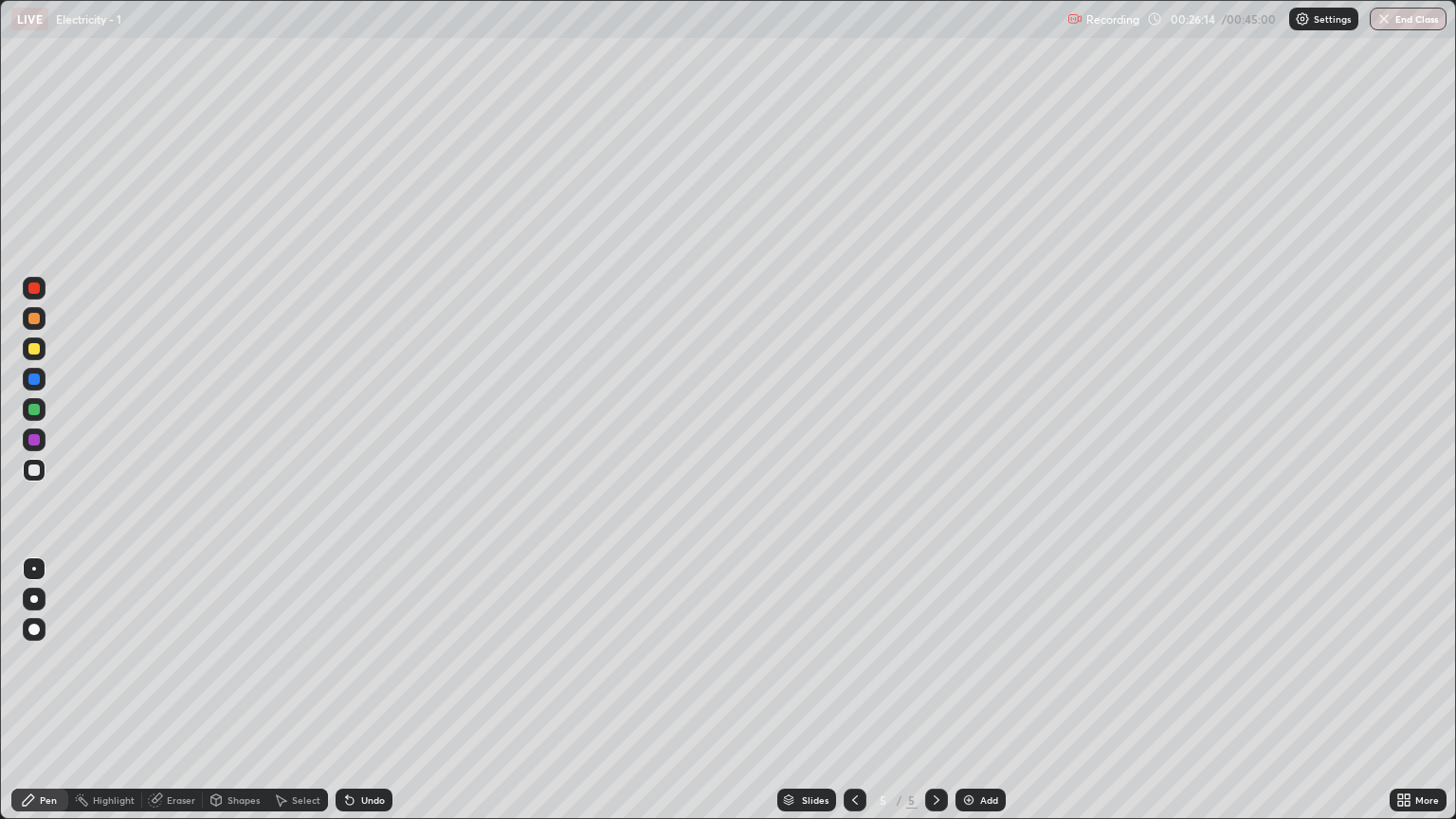 click at bounding box center (34, 349) 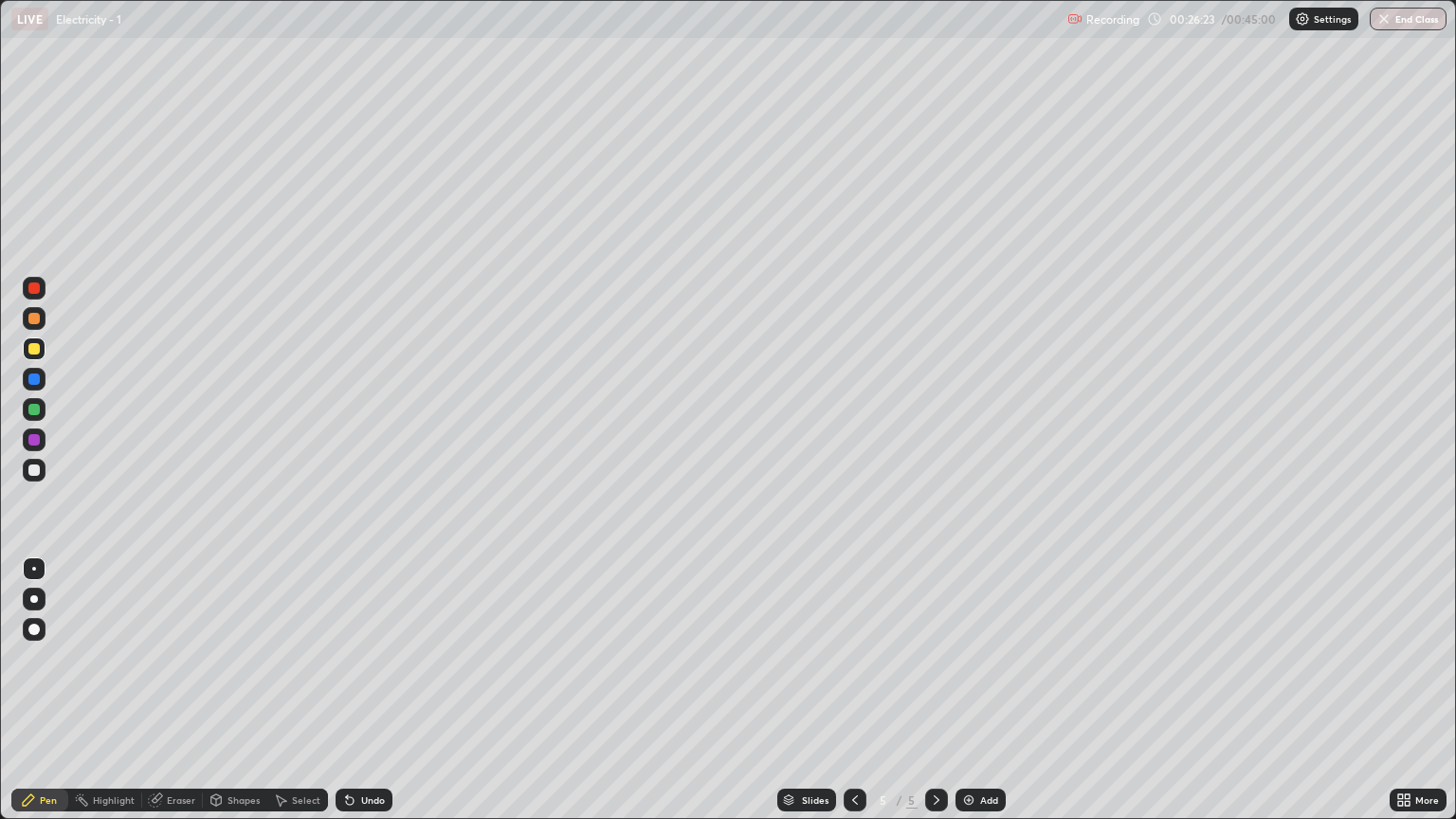 click at bounding box center (34, 470) 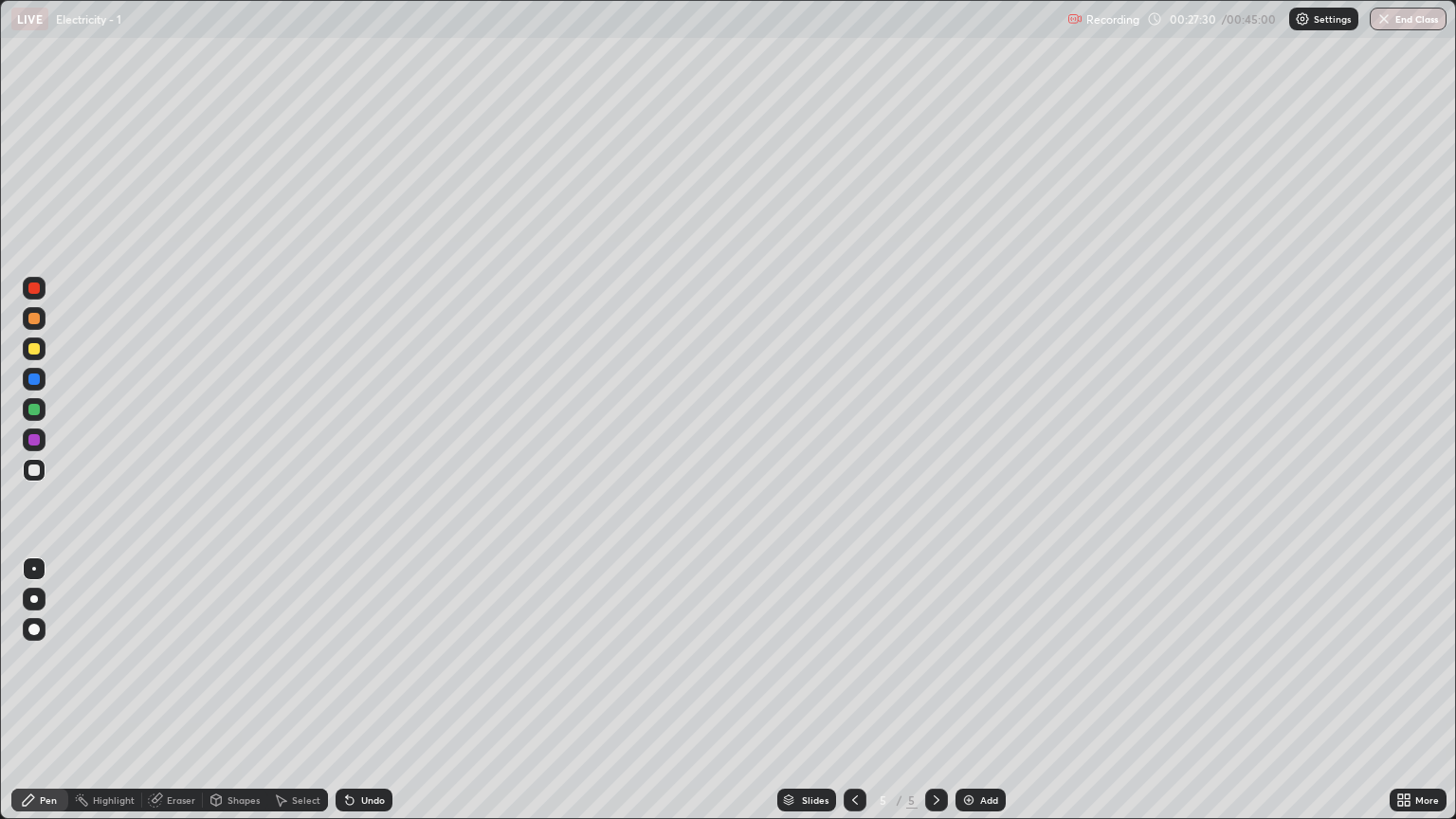 click at bounding box center [34, 349] 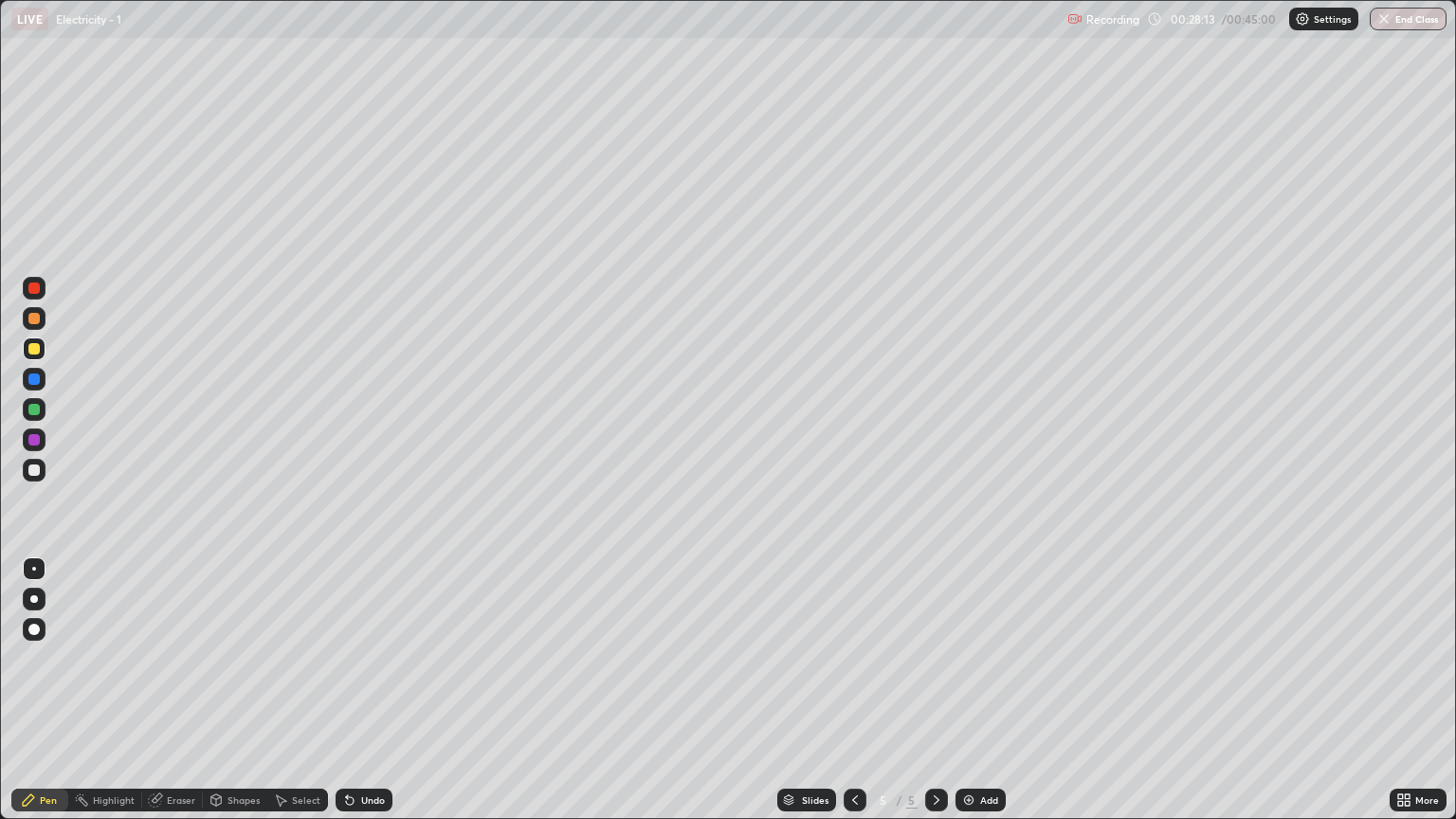 click on "More" at bounding box center [1418, 800] 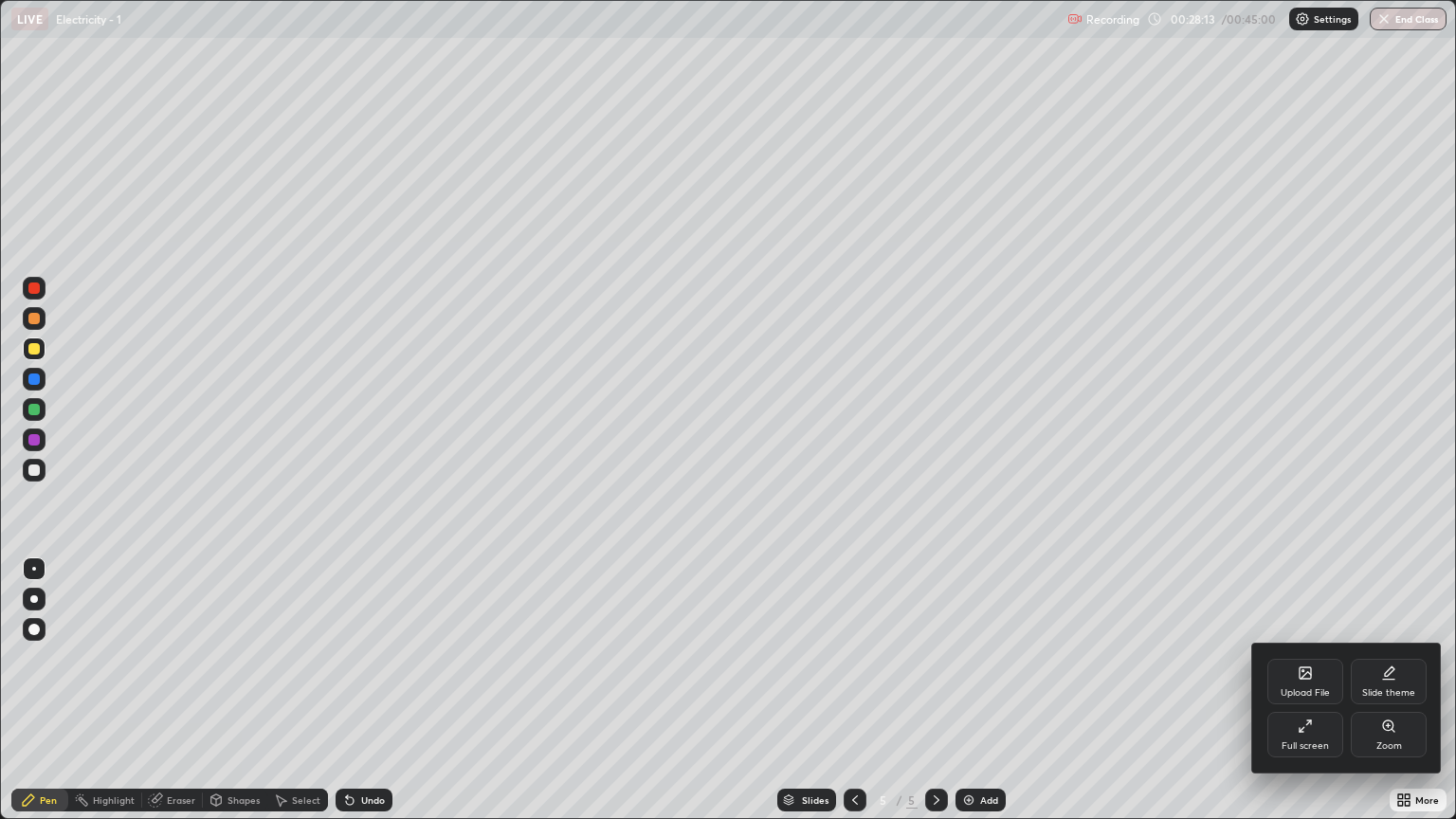 click on "Upload File Slide theme Full screen Zoom" at bounding box center [1347, 708] 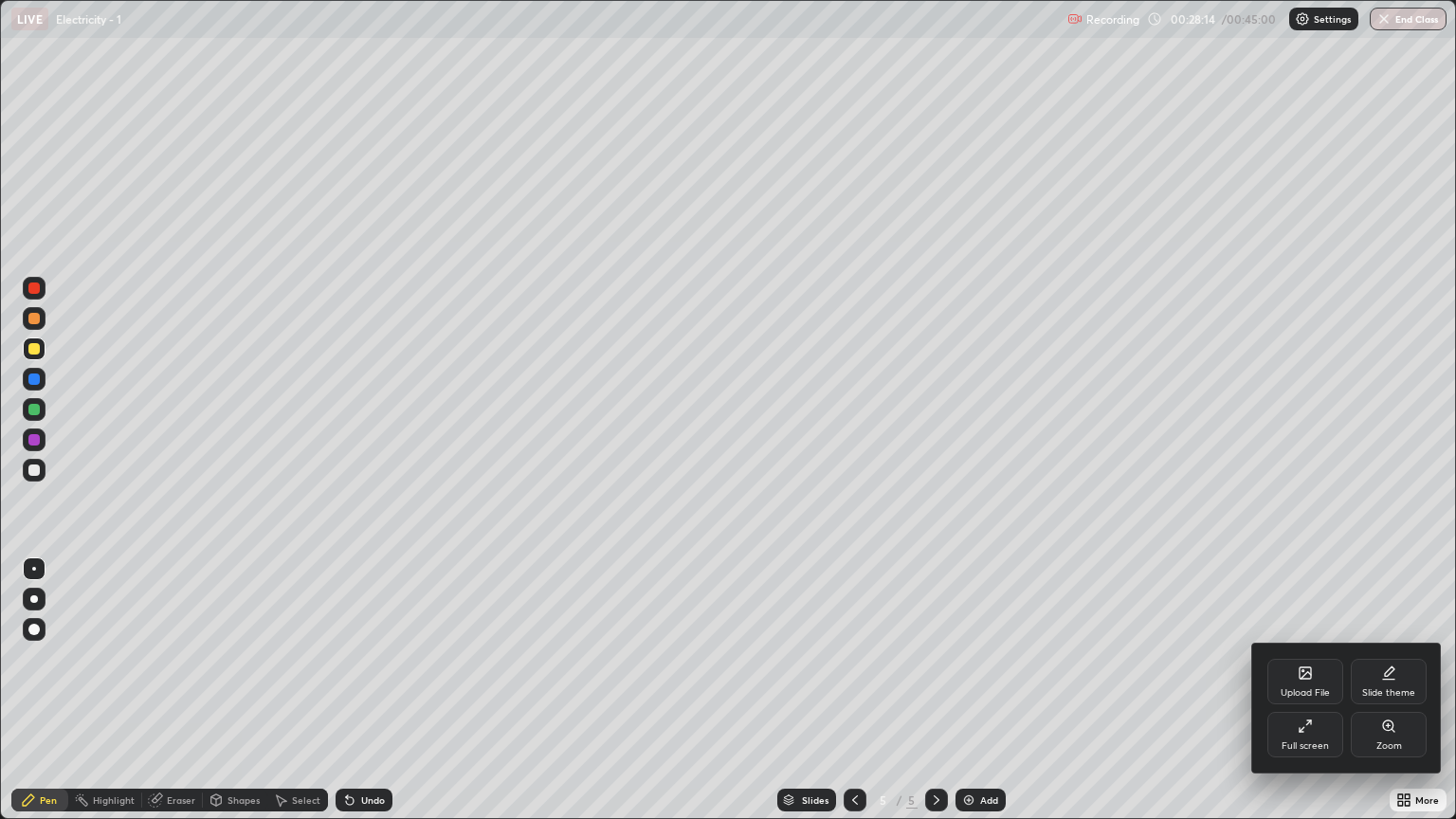 click at bounding box center [728, 410] 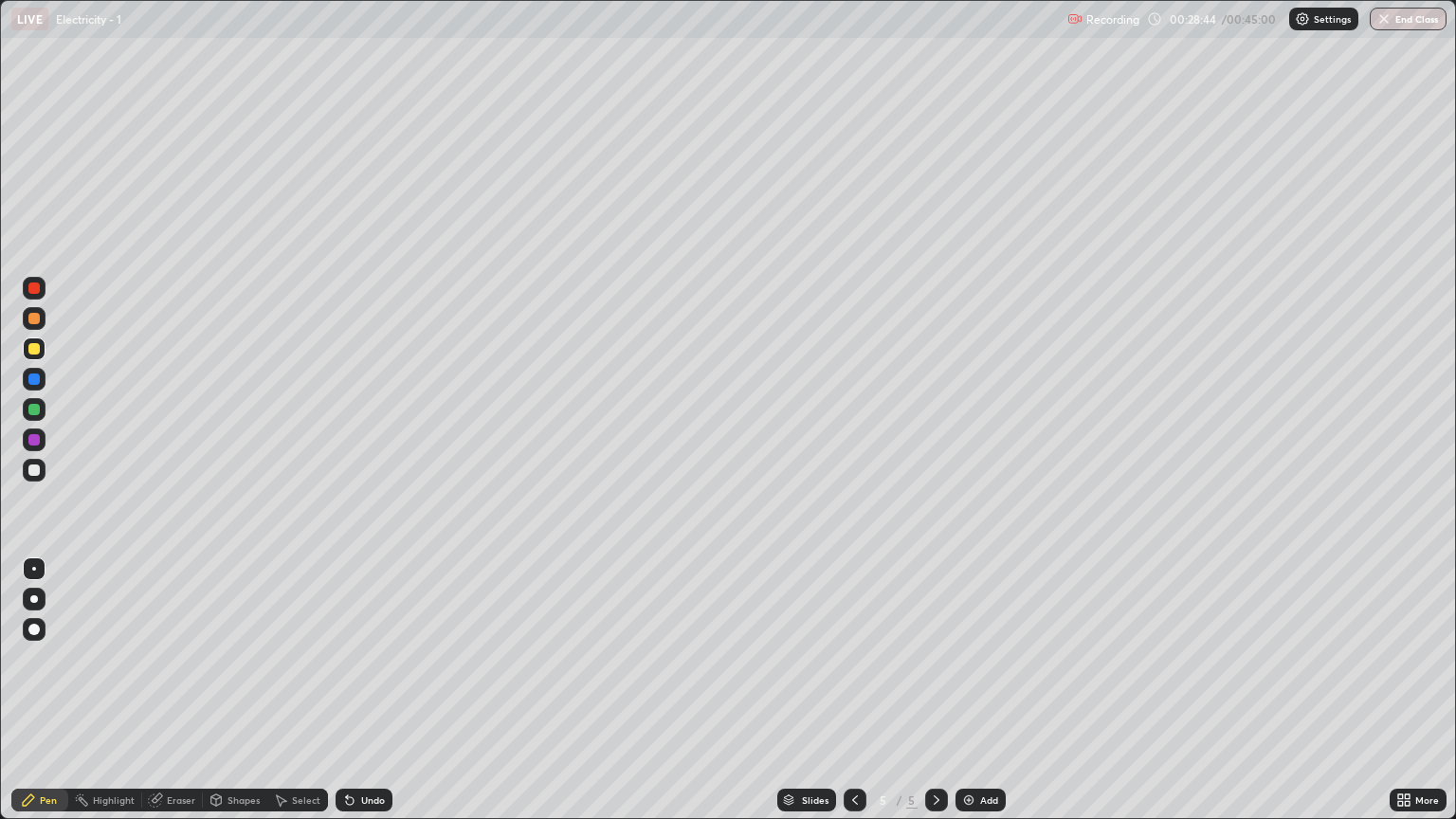 click on "Slides 5 / 5 Add" at bounding box center (891, 800) 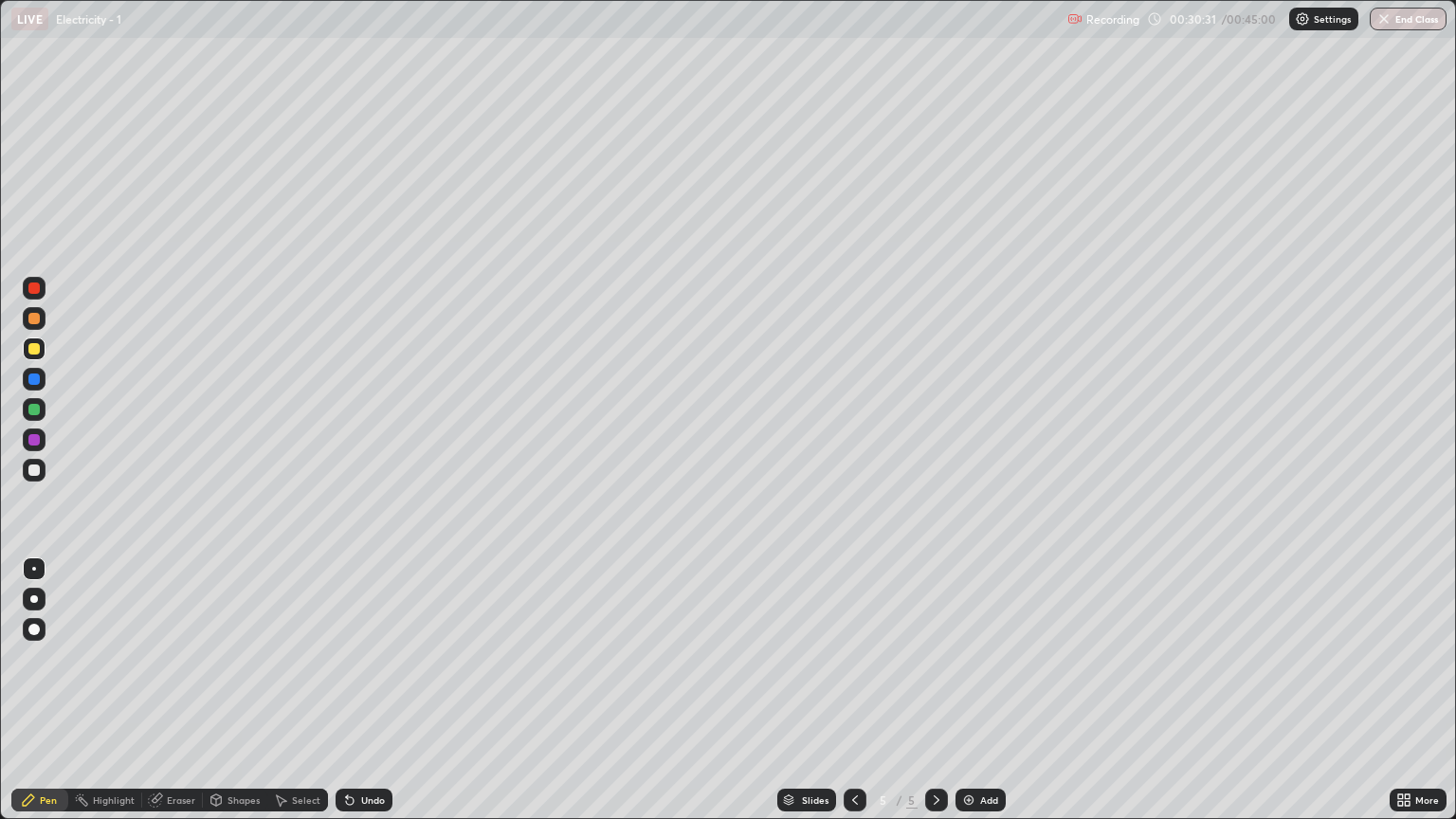 click on "Add" at bounding box center (980, 800) 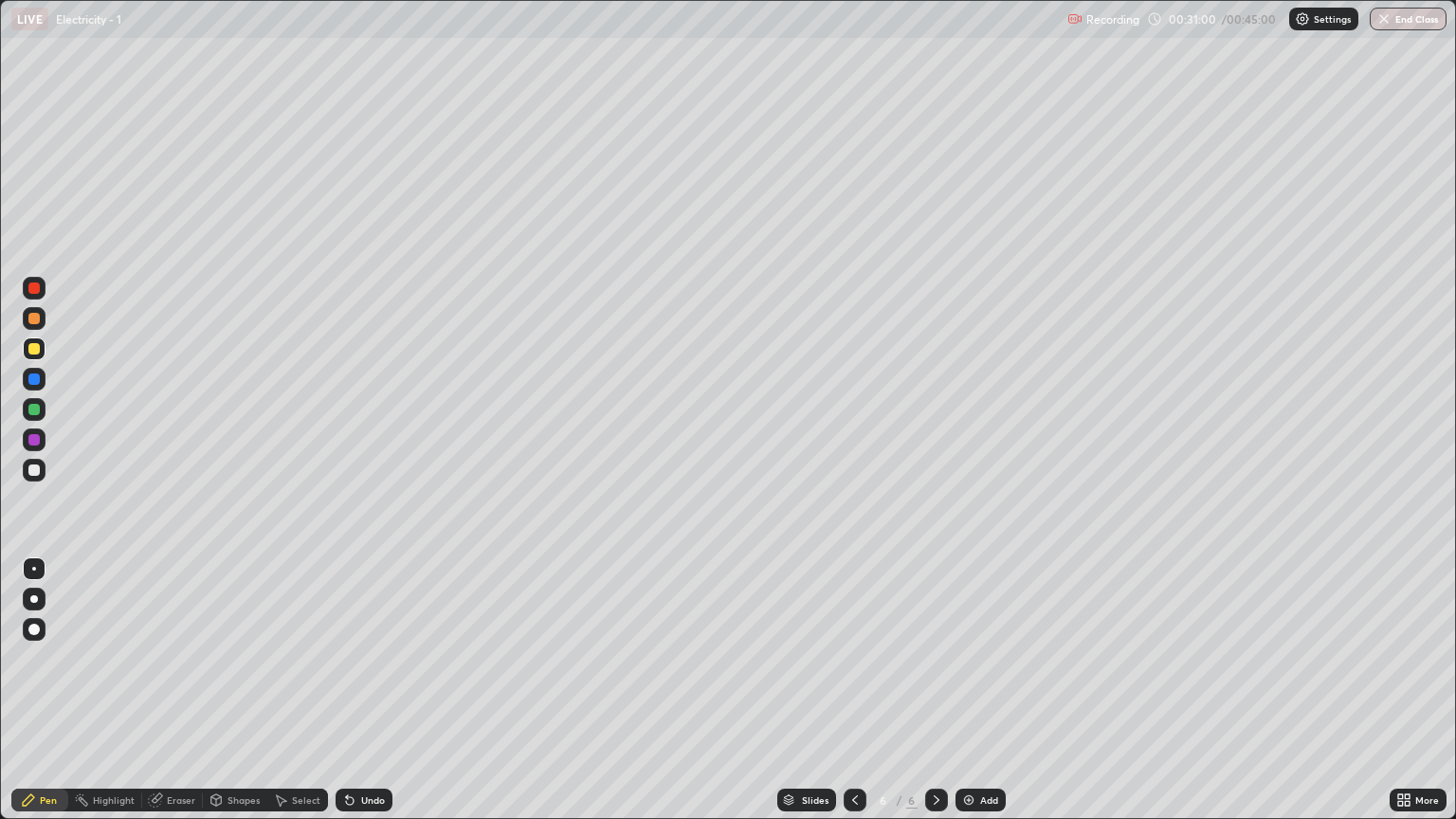 click at bounding box center (34, 470) 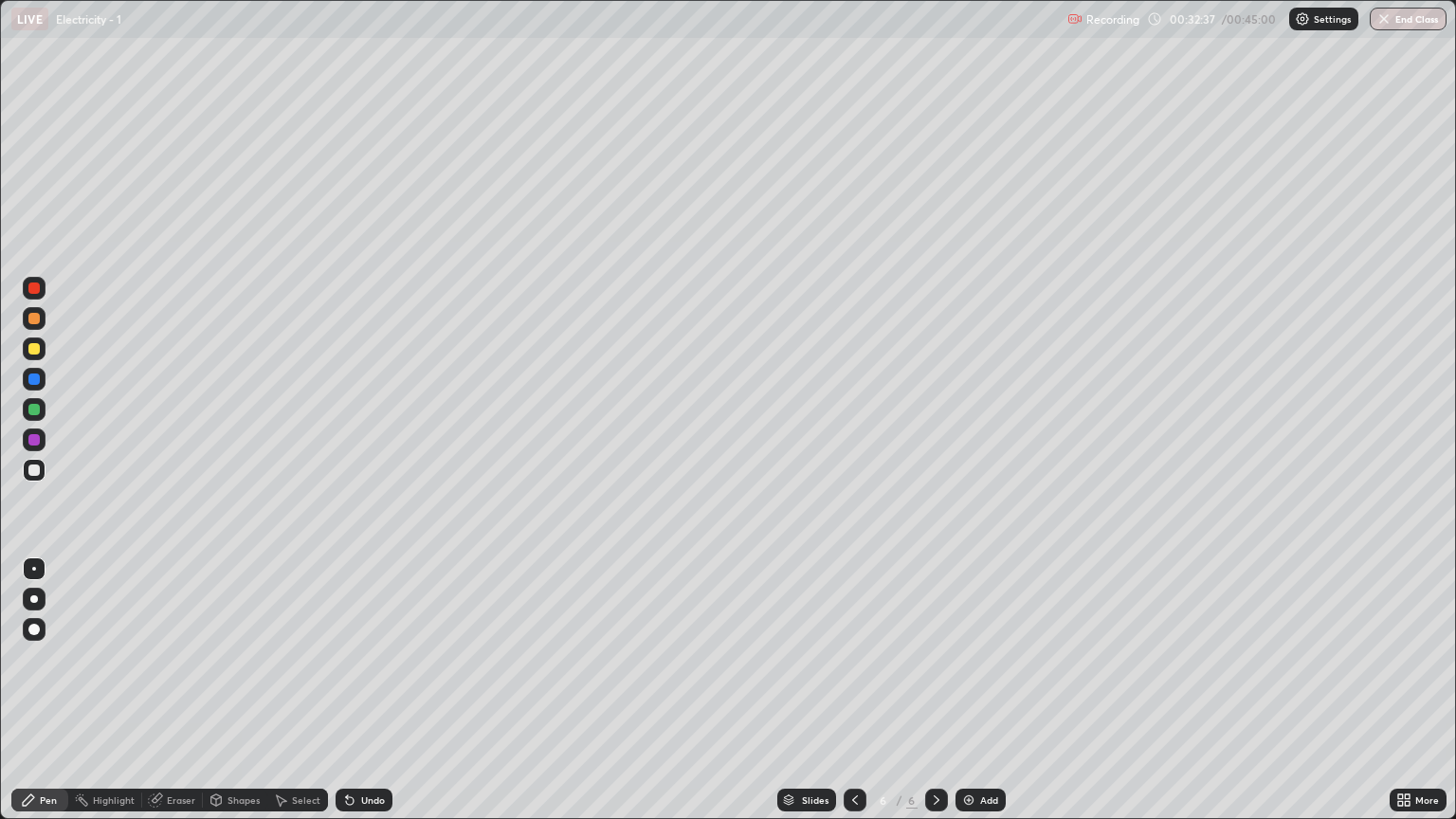 click 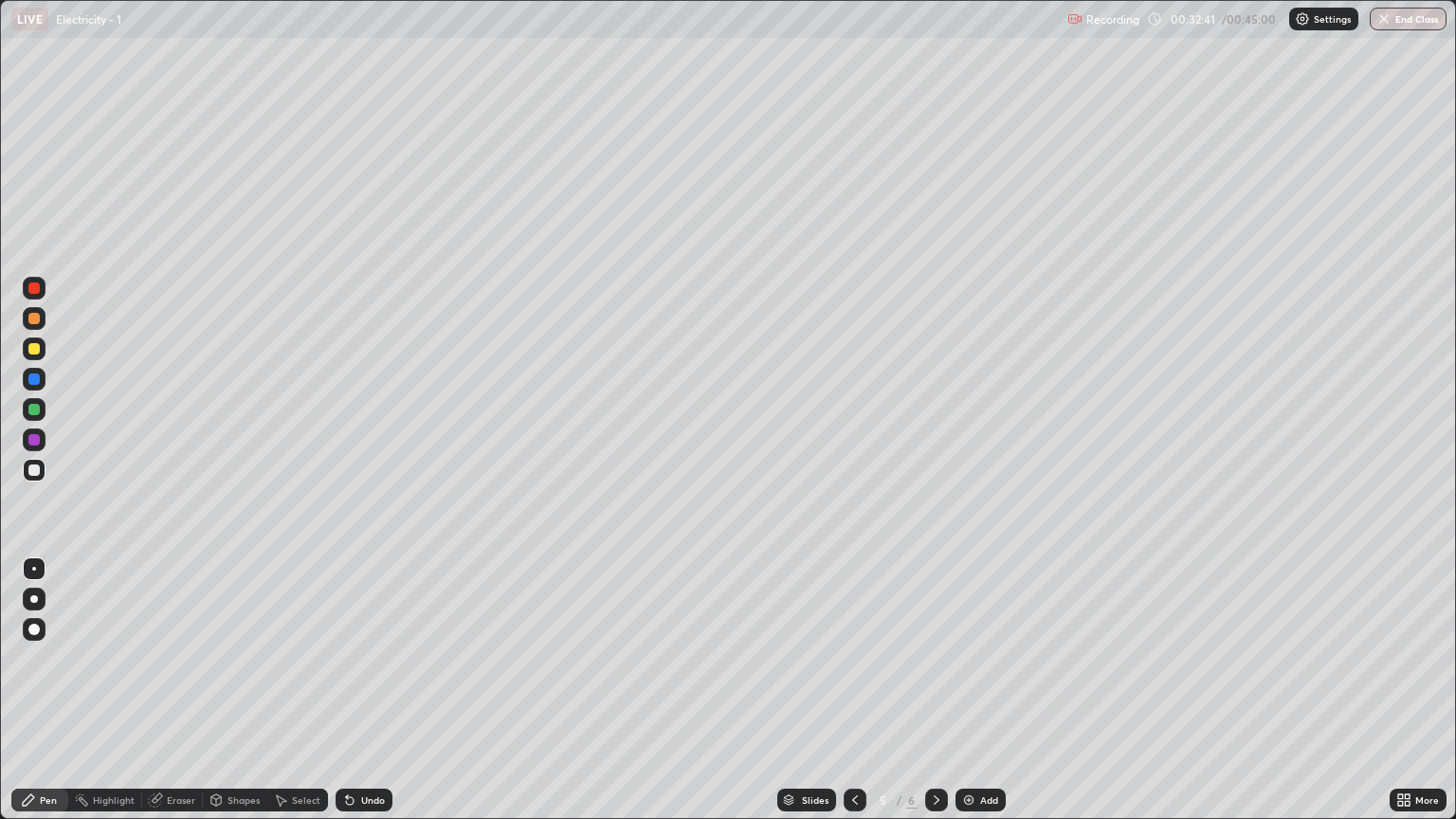 click at bounding box center (937, 800) 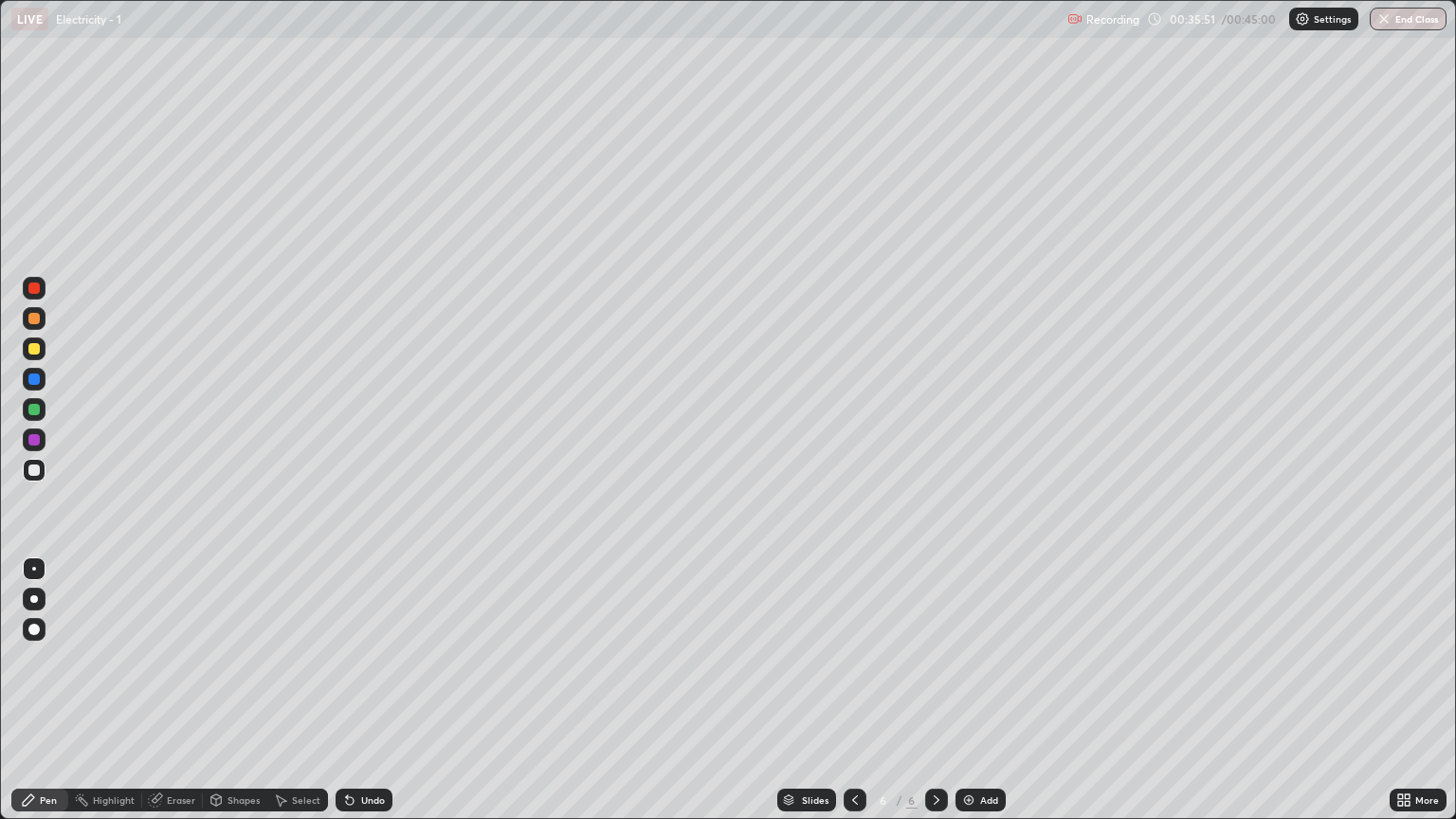 click on "Add" at bounding box center [980, 800] 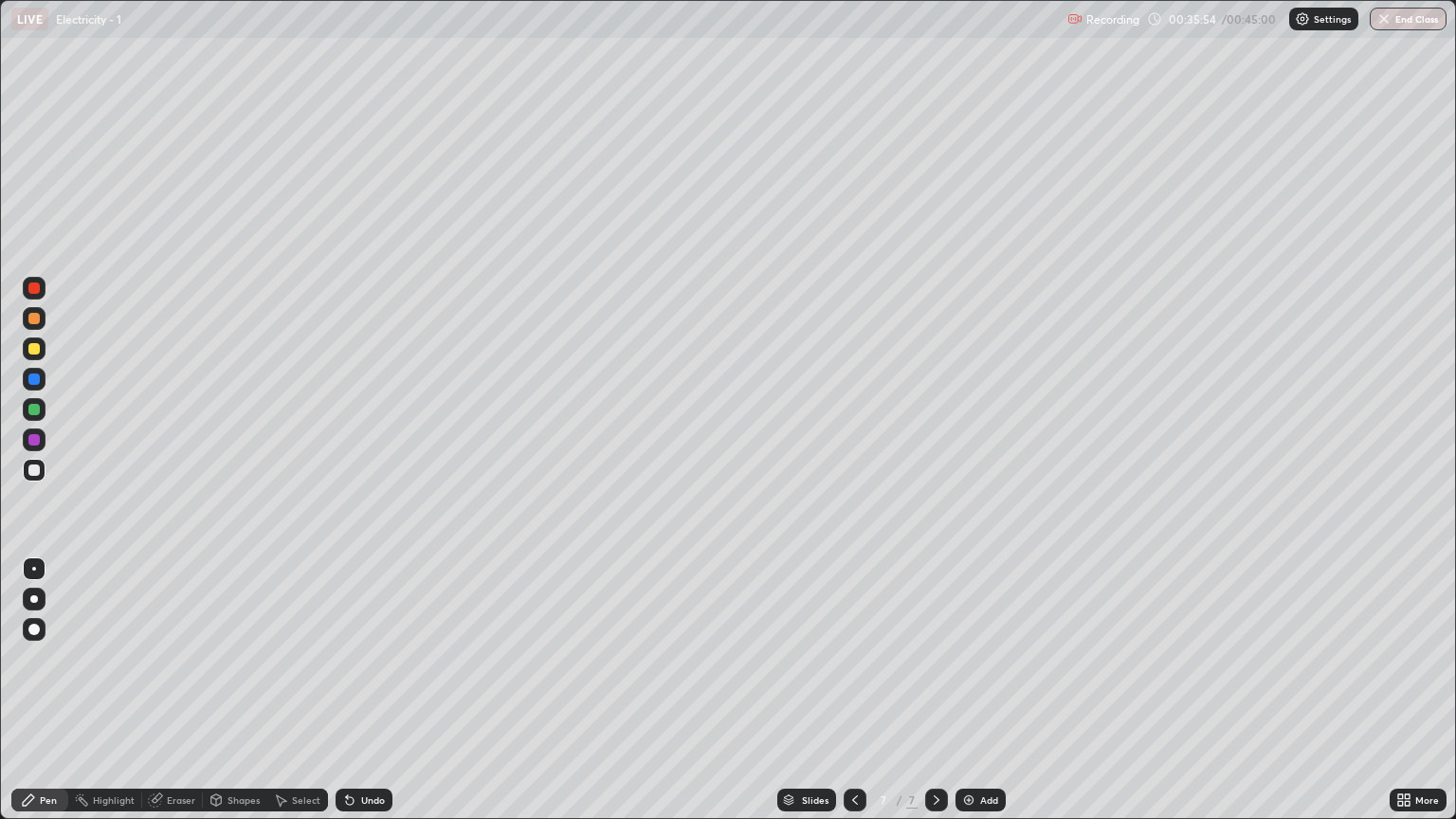 click at bounding box center (34, 349) 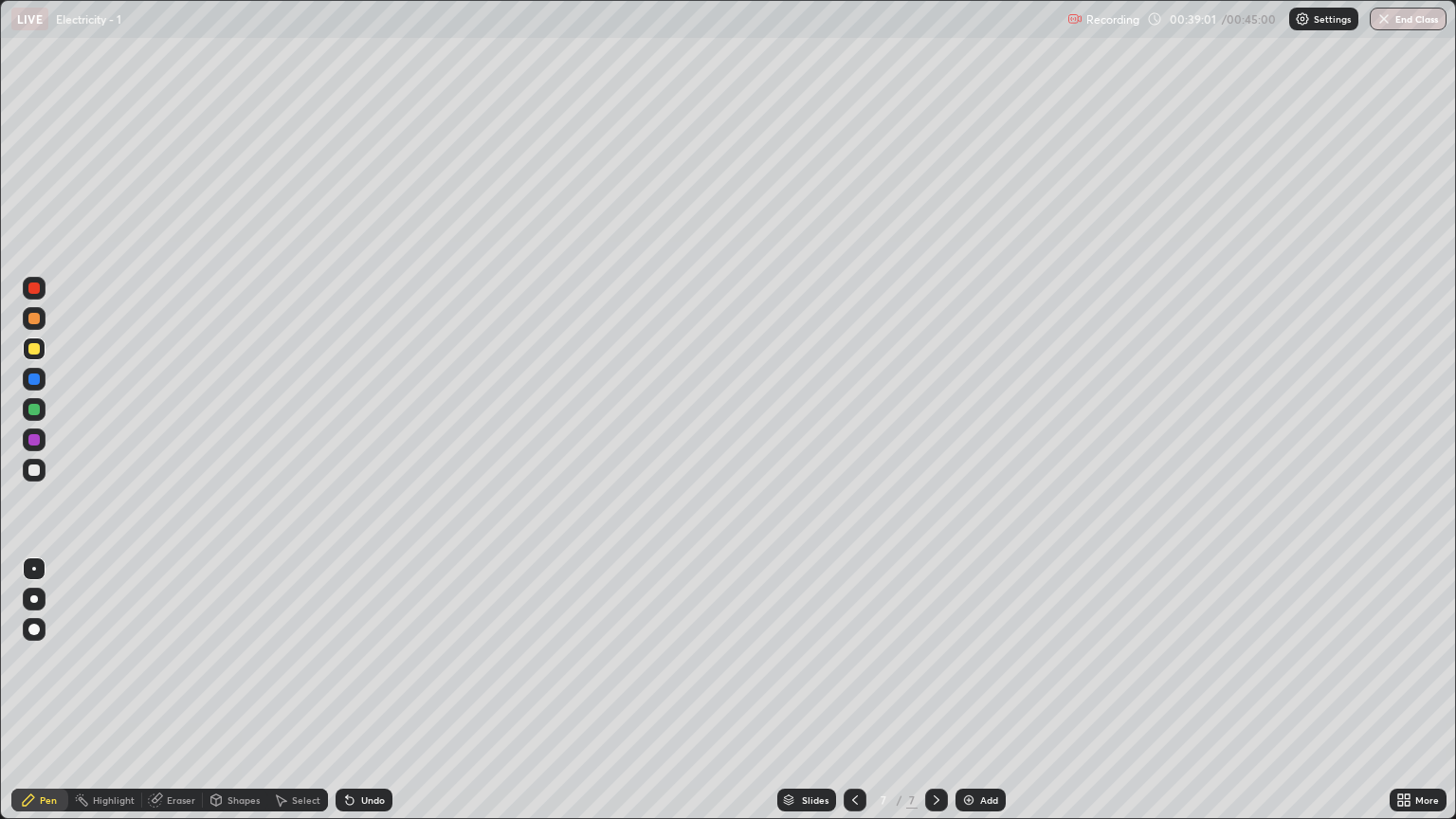 click at bounding box center [34, 470] 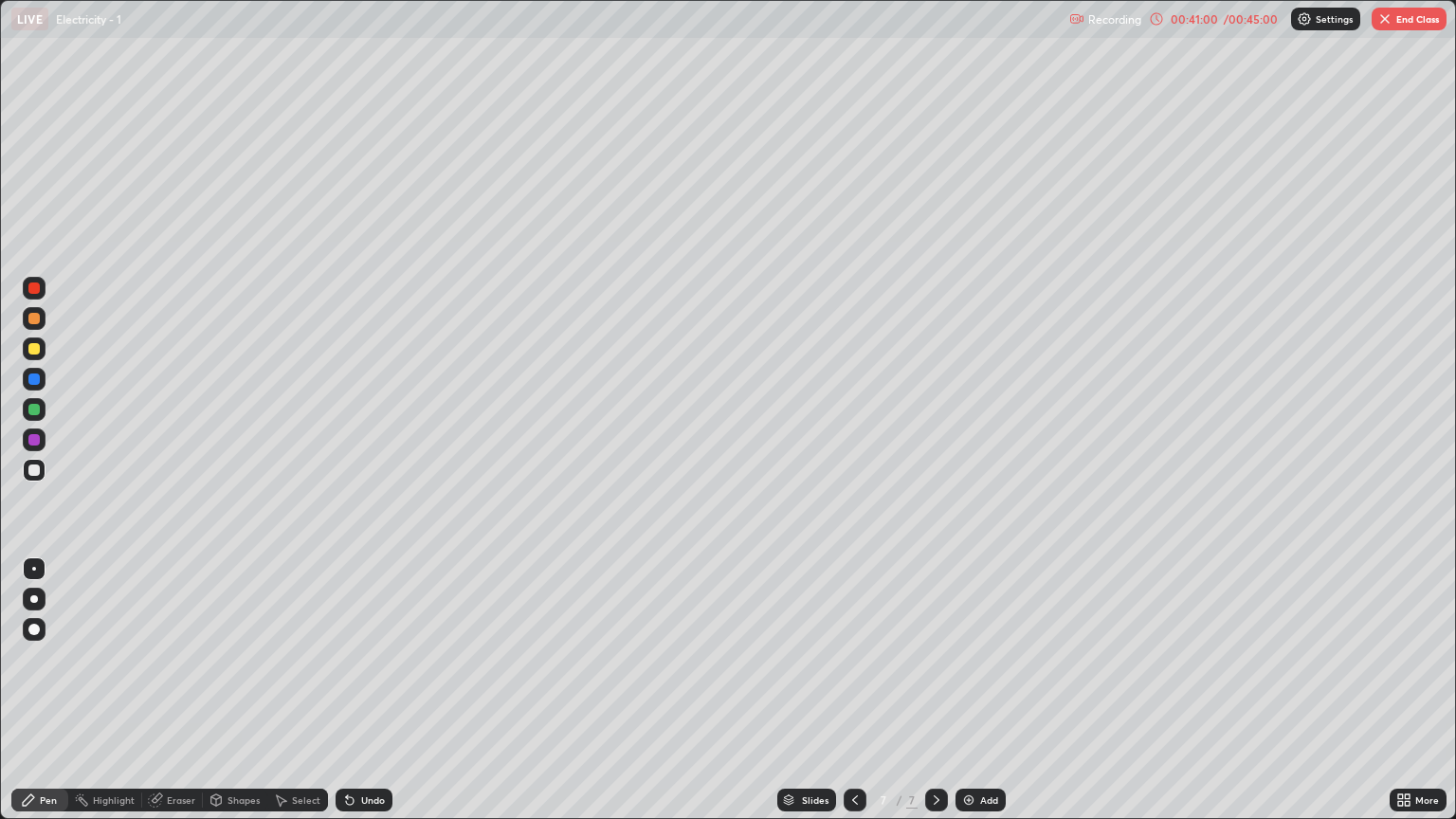 click on "End Class" at bounding box center [1409, 19] 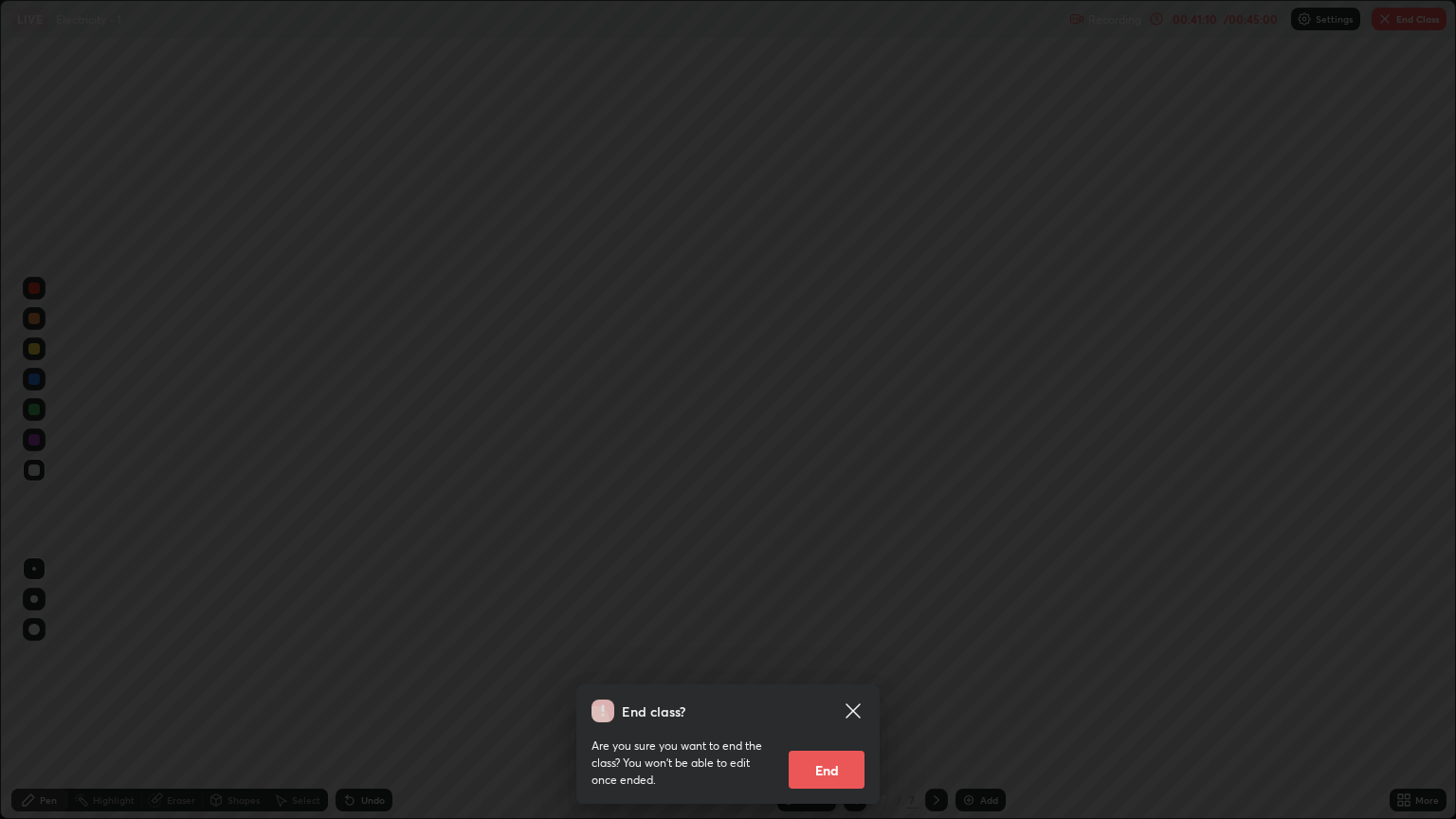 click on "End class? Are you sure you want to end the class? You won’t be able to edit once ended. End" at bounding box center [728, 410] 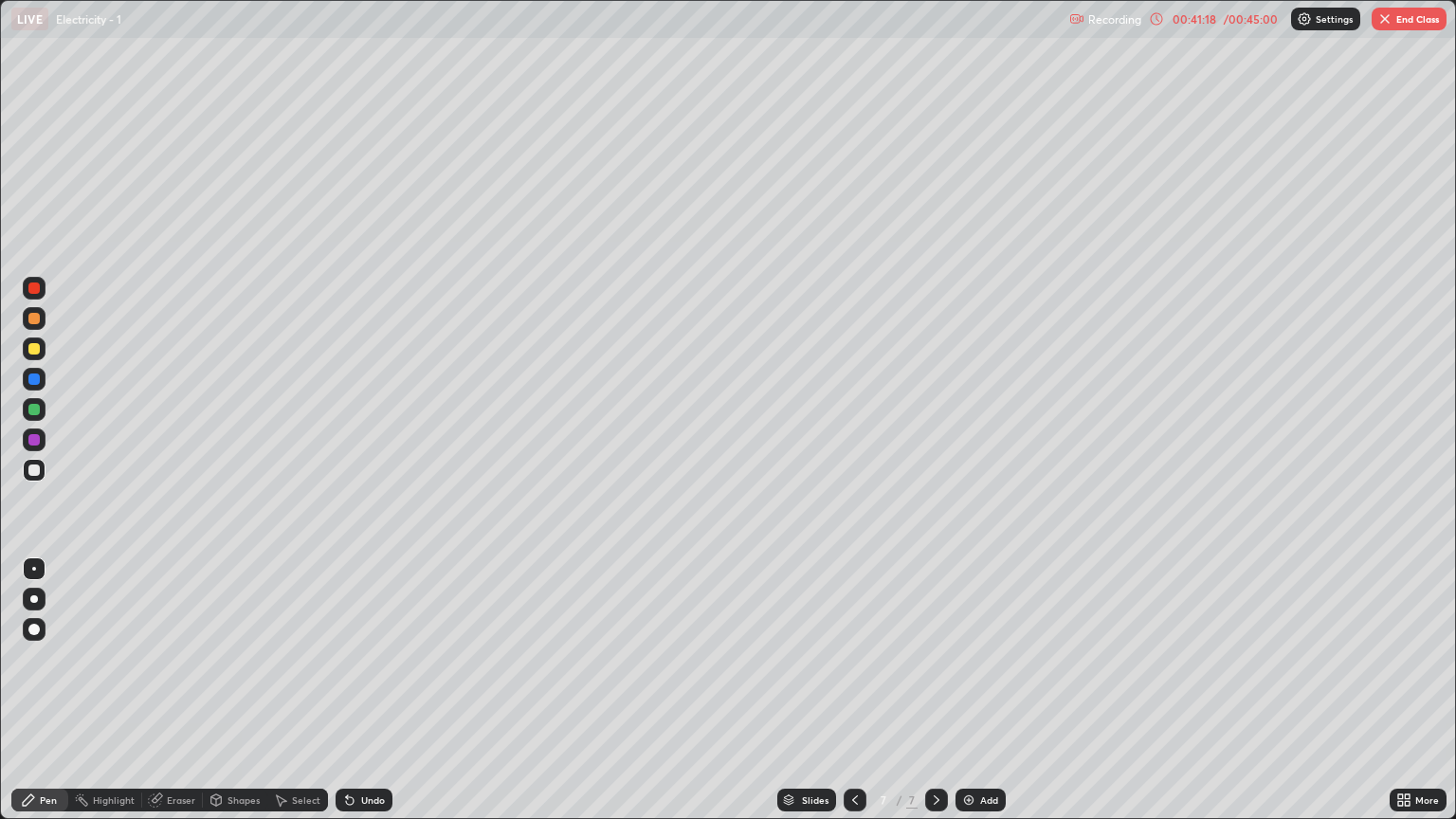 click on "End Class" at bounding box center (1409, 19) 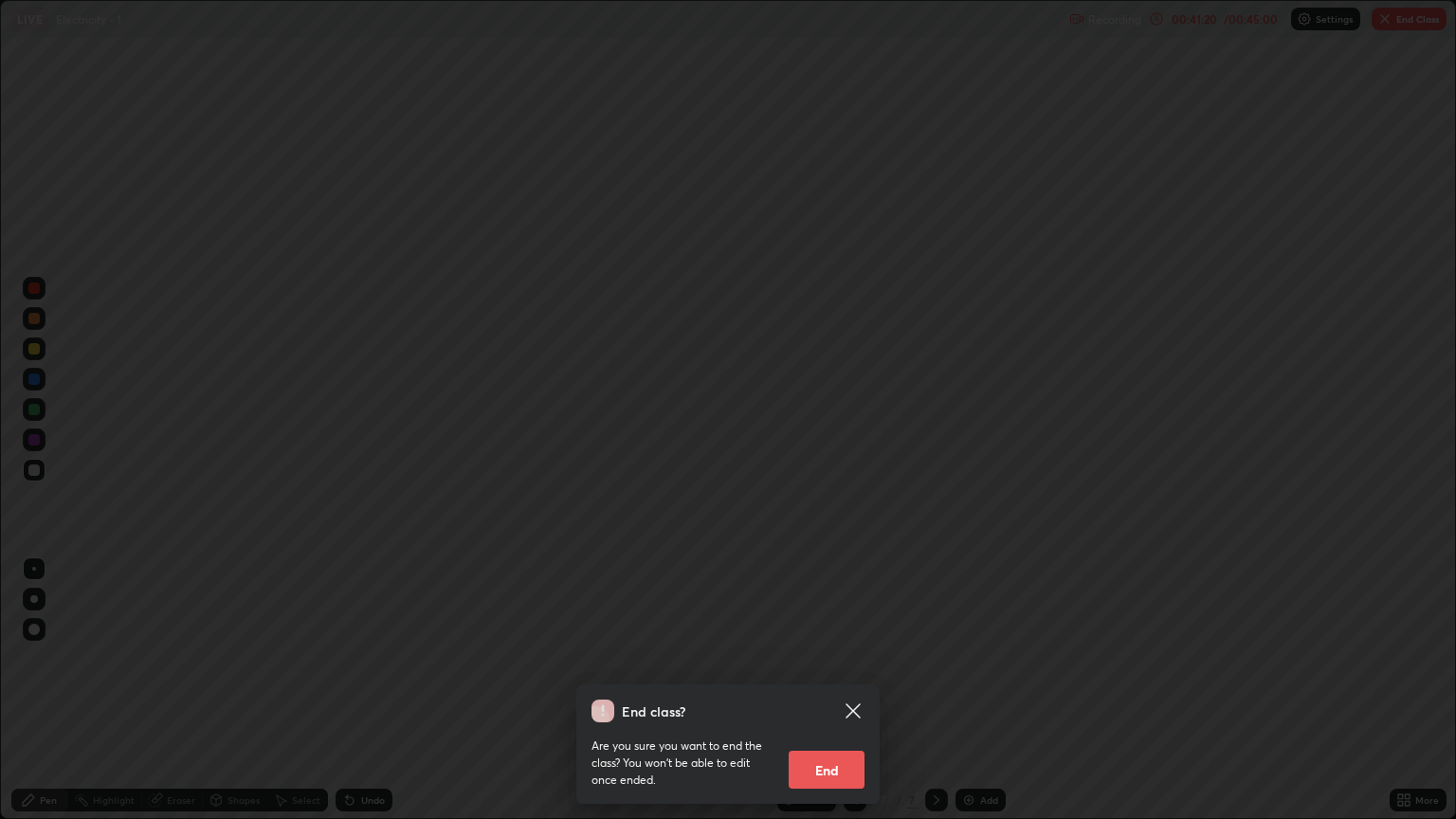 click on "End" at bounding box center [827, 770] 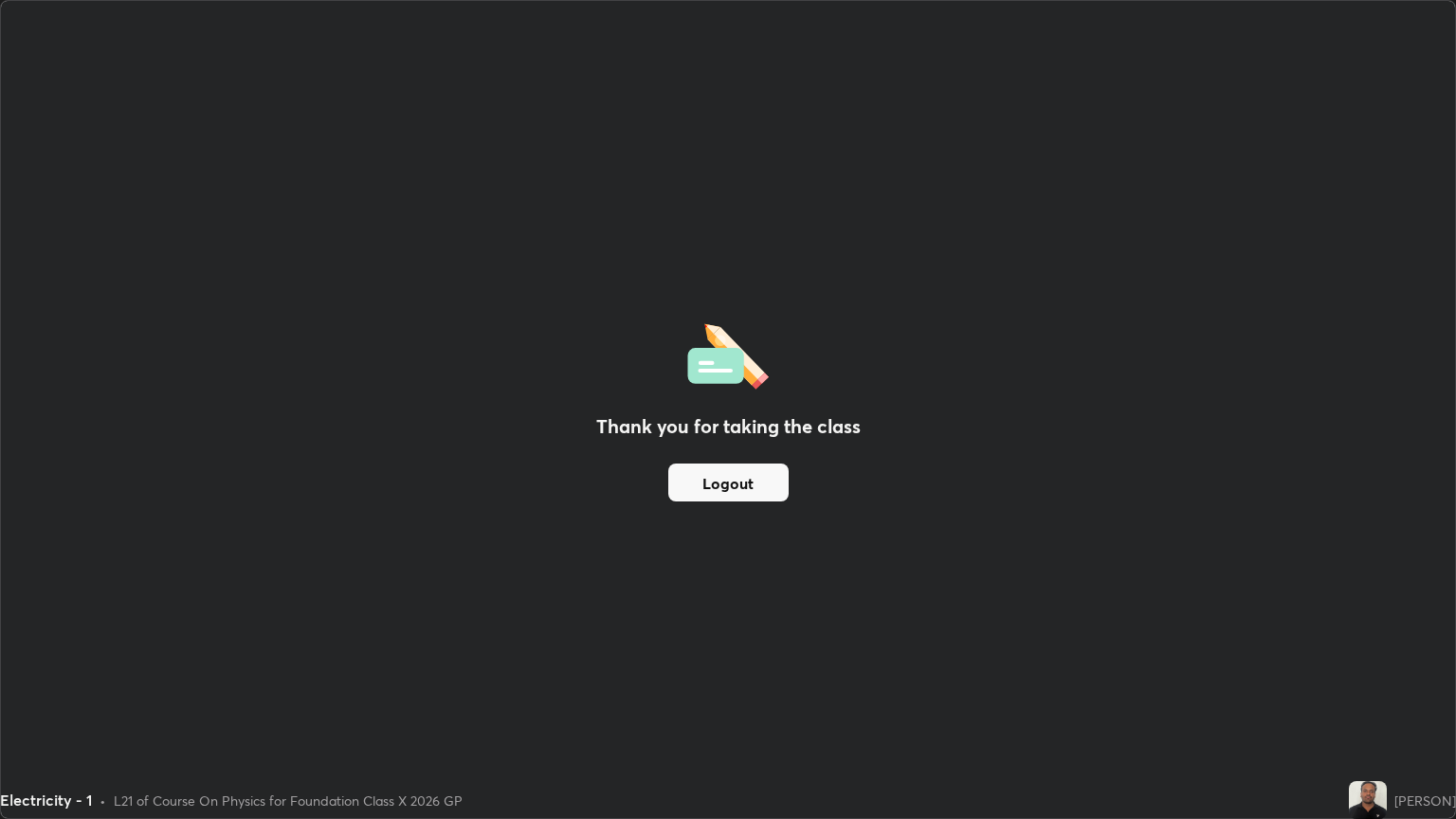 click on "Logout" at bounding box center [728, 482] 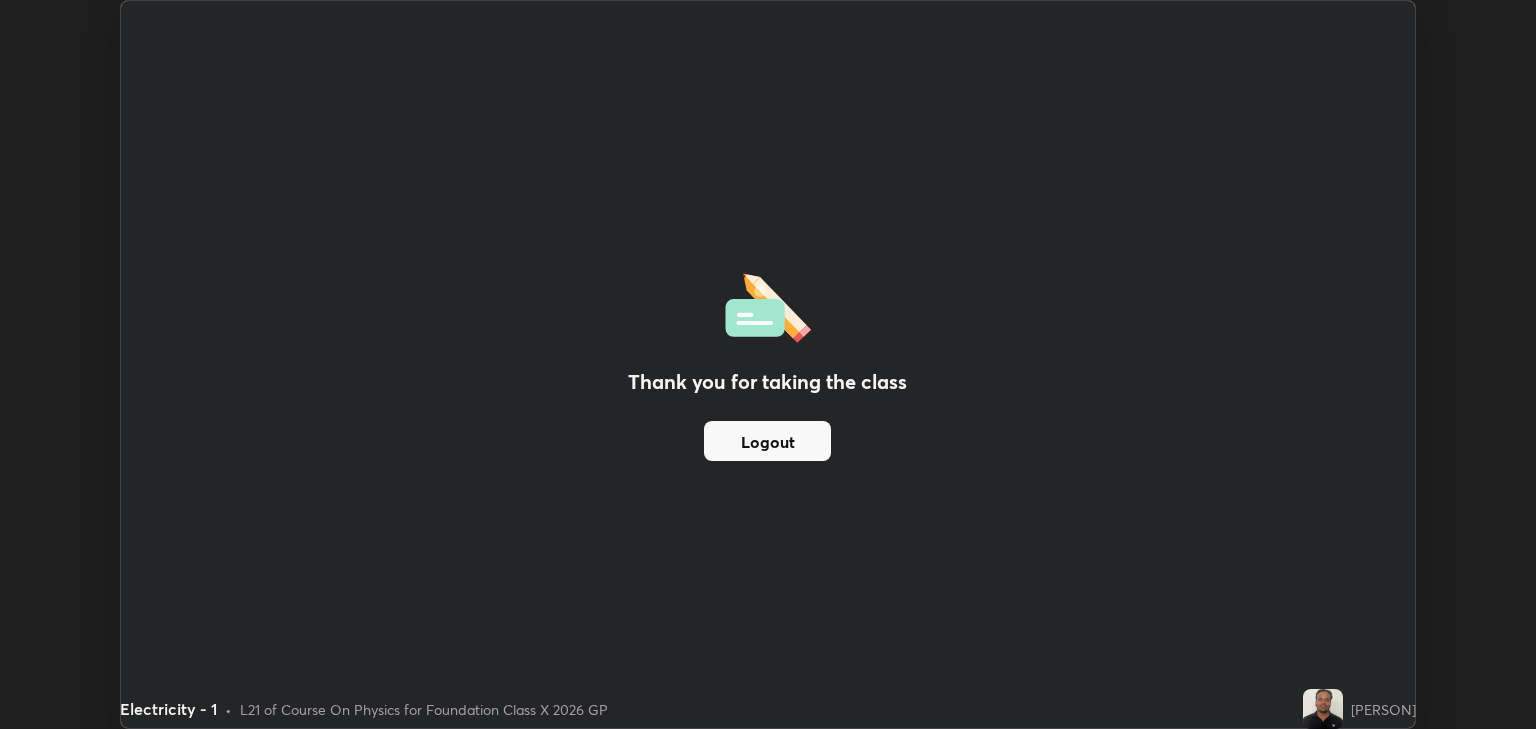 scroll, scrollTop: 729, scrollLeft: 1536, axis: both 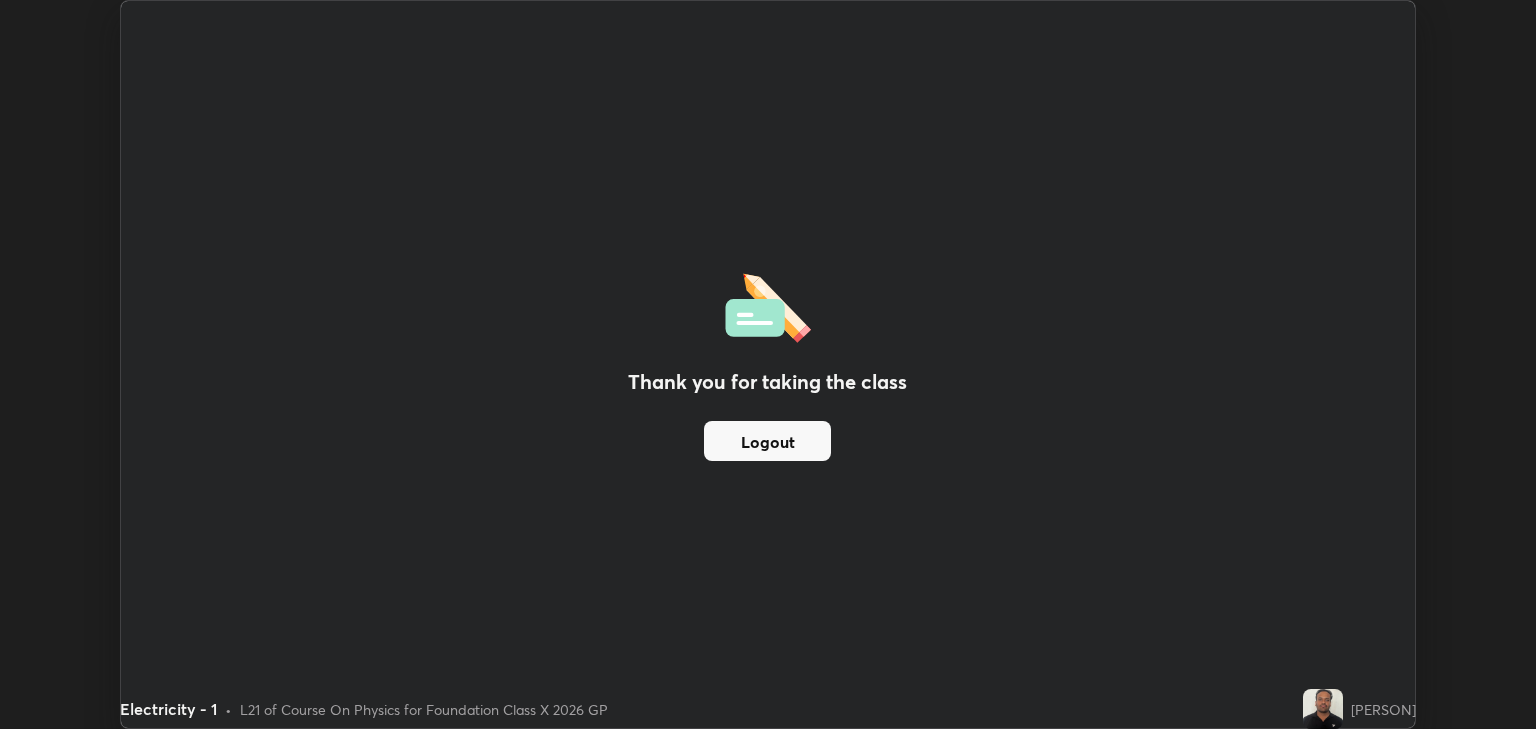 click on "Logout" at bounding box center (767, 441) 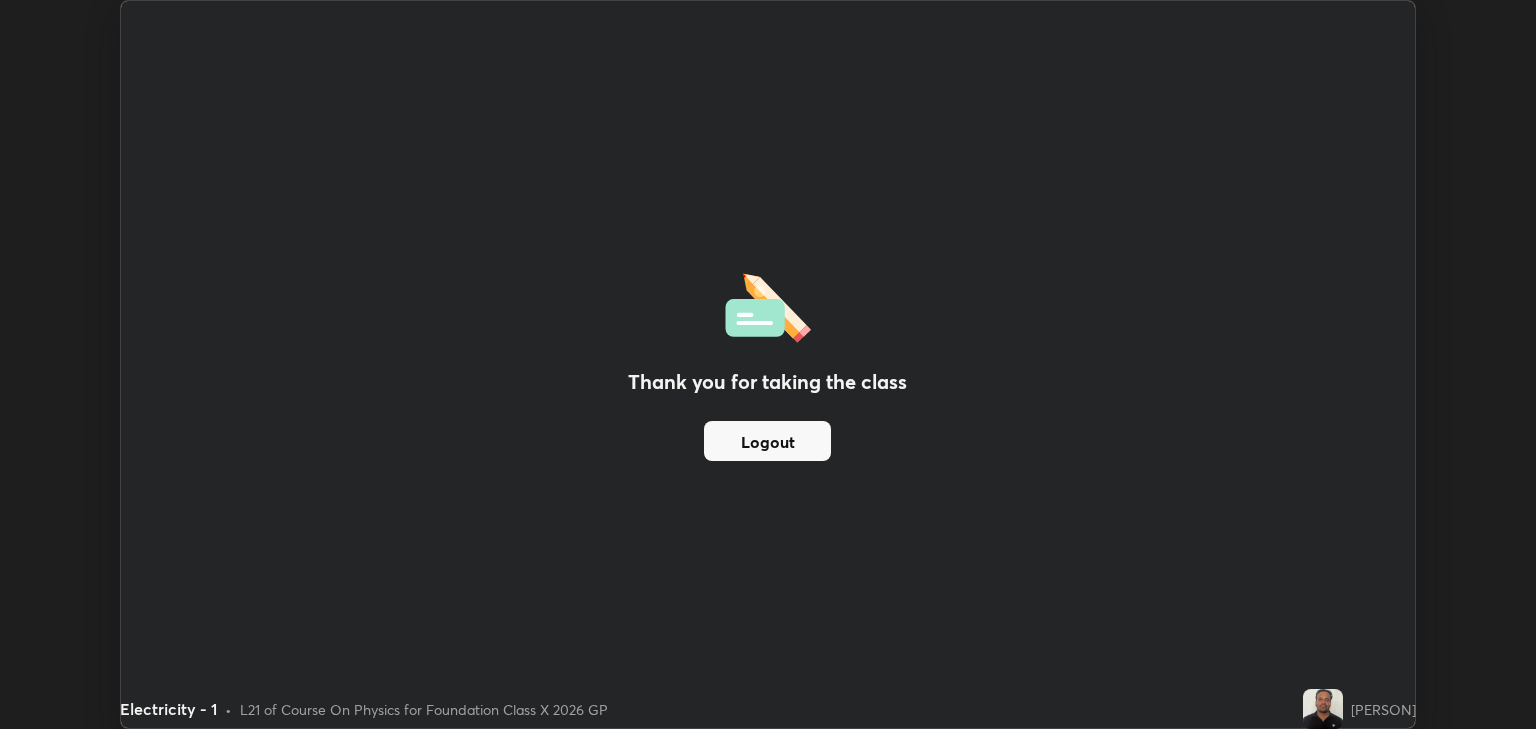 click on "Logout" at bounding box center [767, 441] 